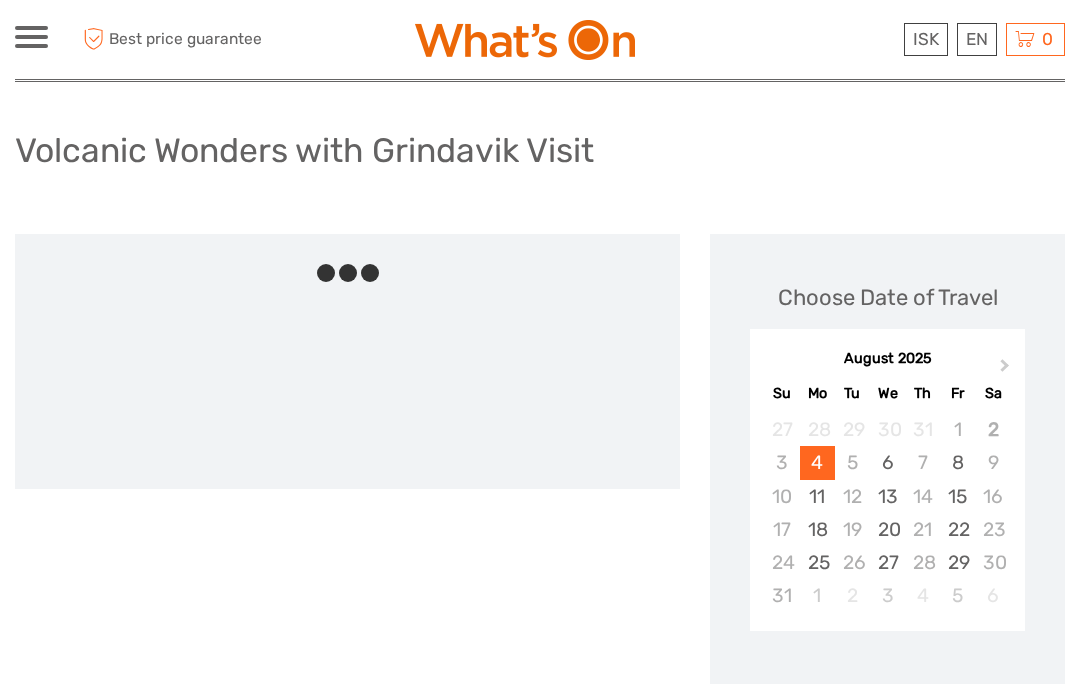 scroll, scrollTop: 126, scrollLeft: 0, axis: vertical 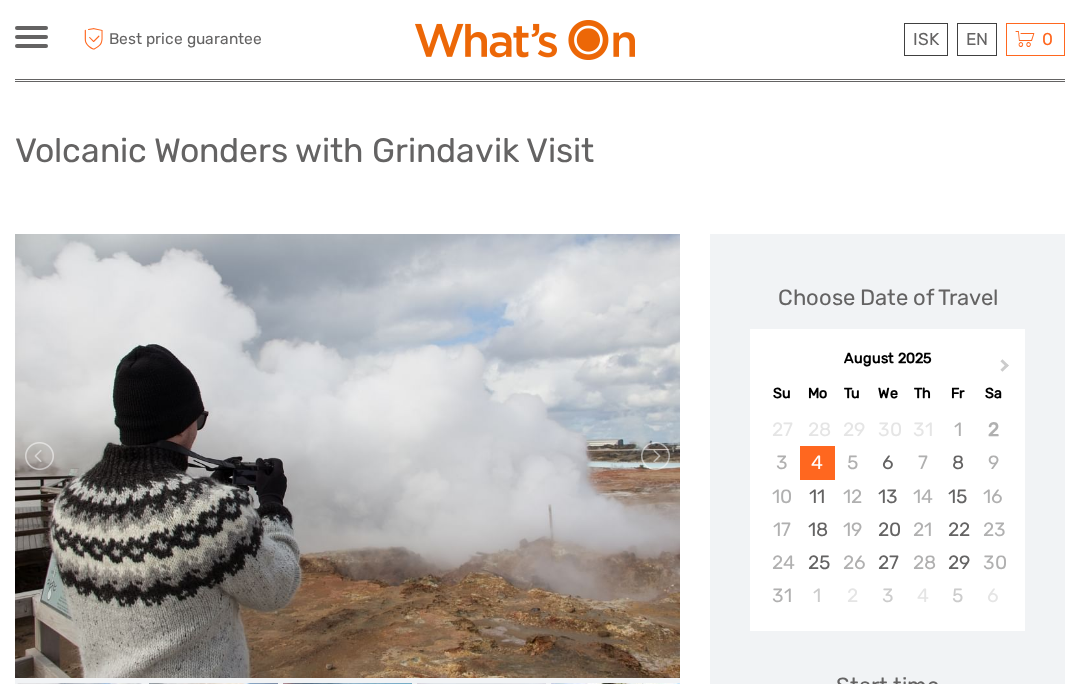 click on "3" at bounding box center (781, 462) 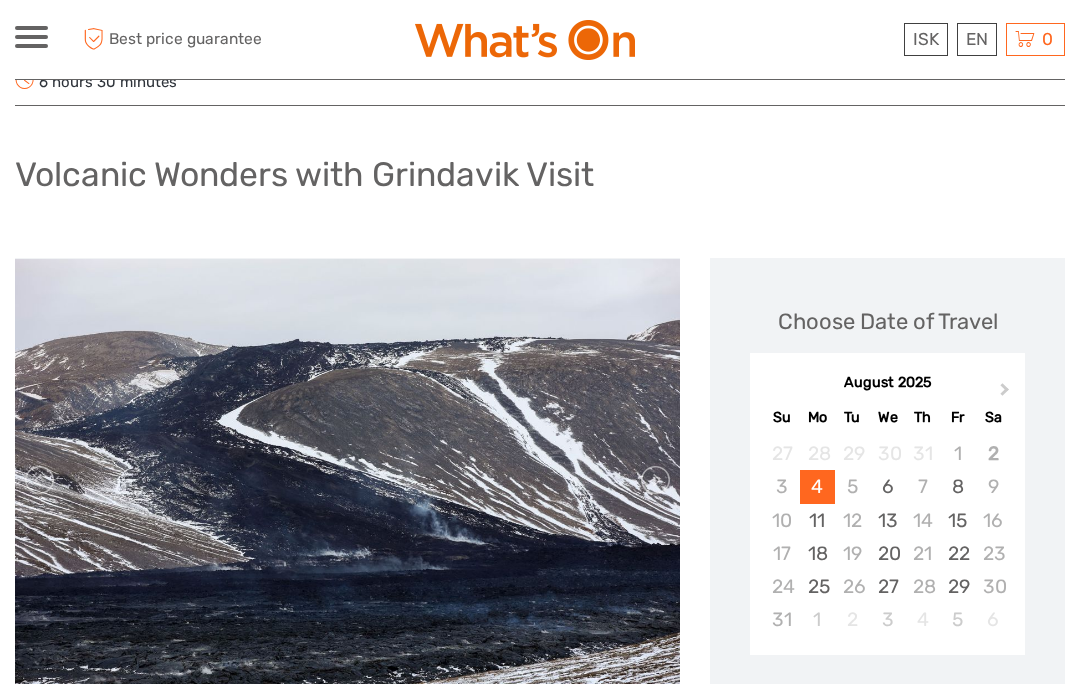 scroll, scrollTop: 101, scrollLeft: 0, axis: vertical 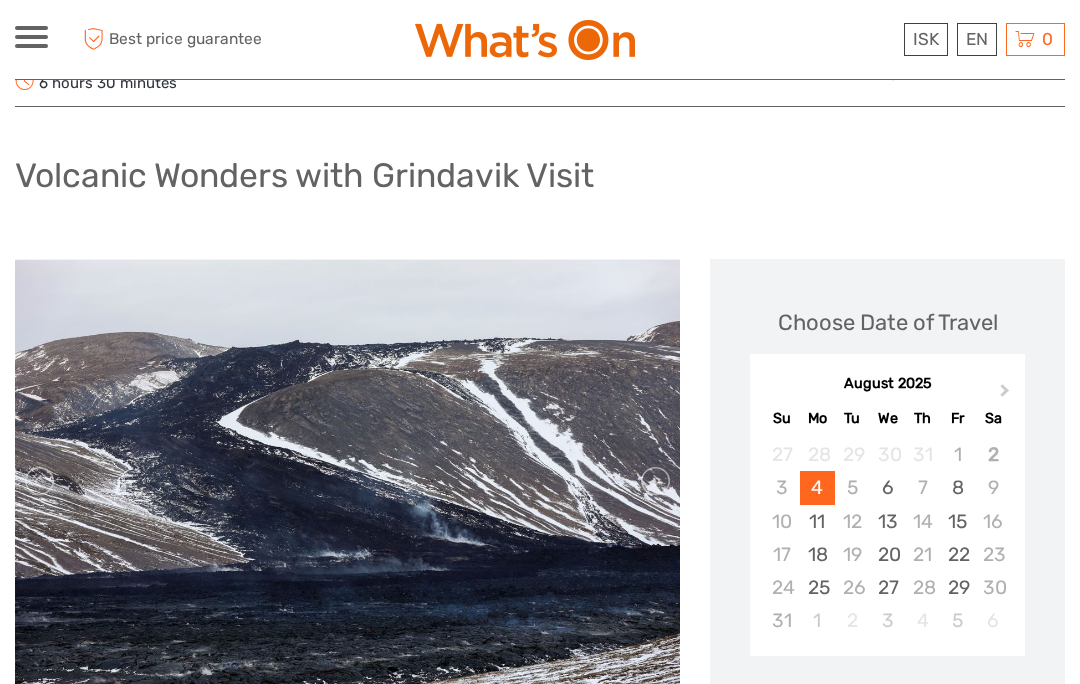 click on "6" at bounding box center [887, 487] 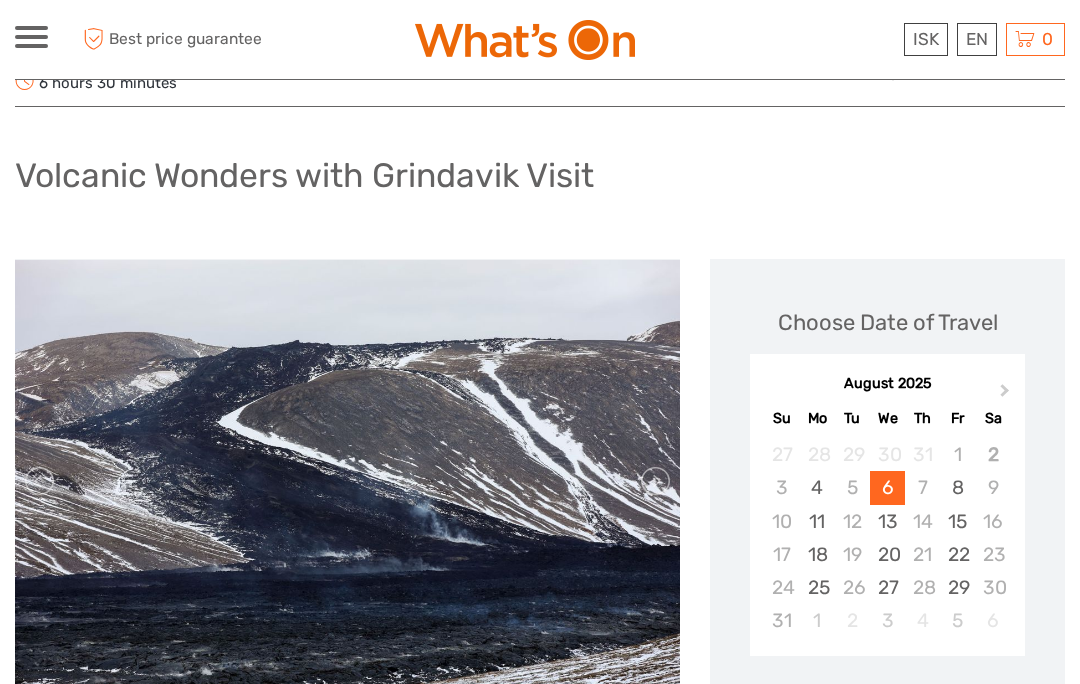 click on "4" at bounding box center [817, 487] 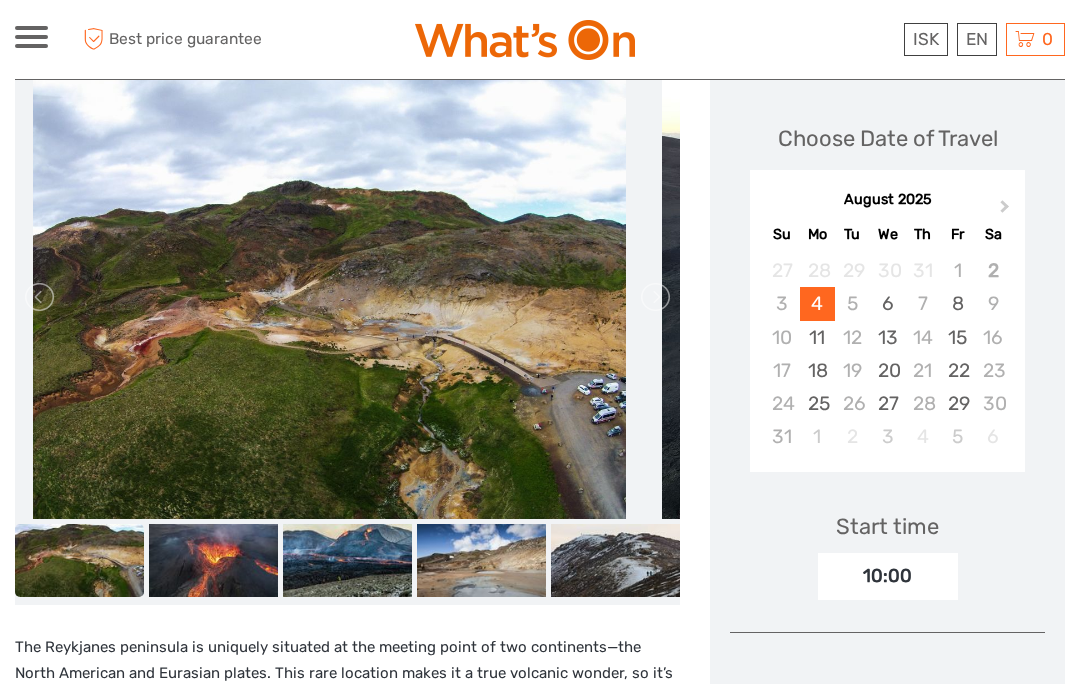 scroll, scrollTop: 283, scrollLeft: 0, axis: vertical 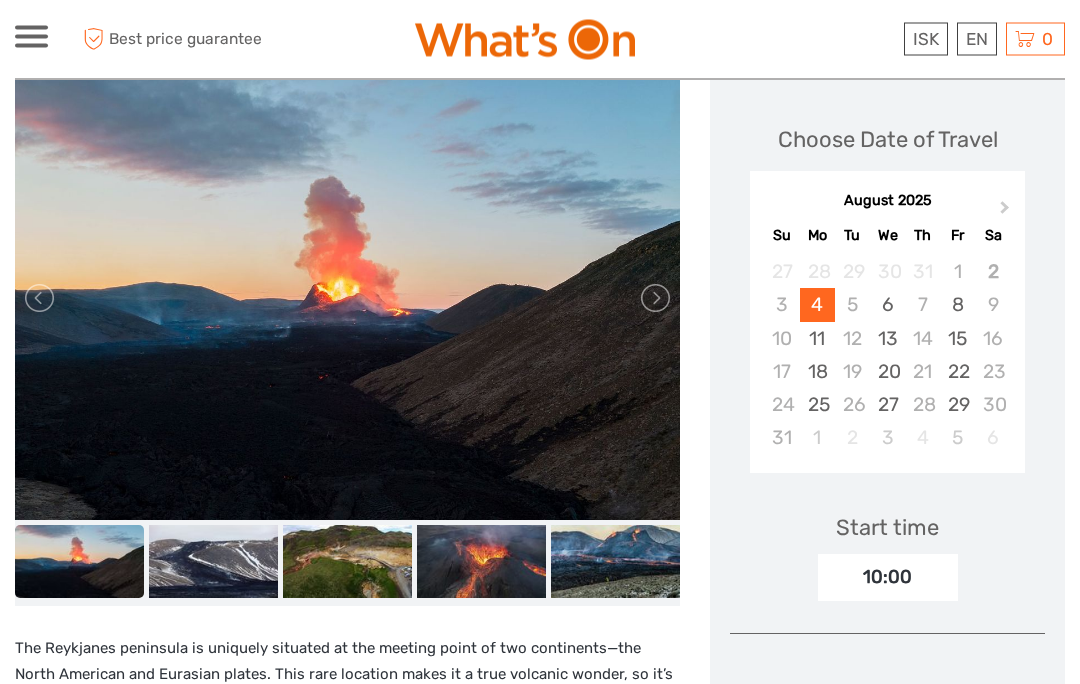 click at bounding box center (79, 562) 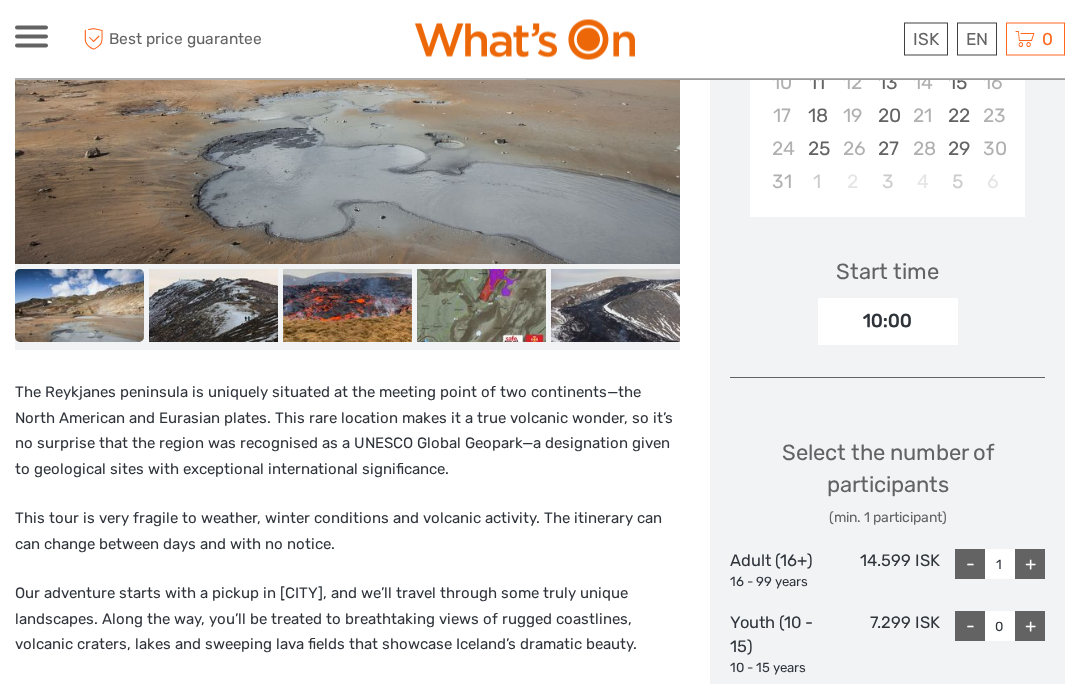 scroll, scrollTop: 509, scrollLeft: 0, axis: vertical 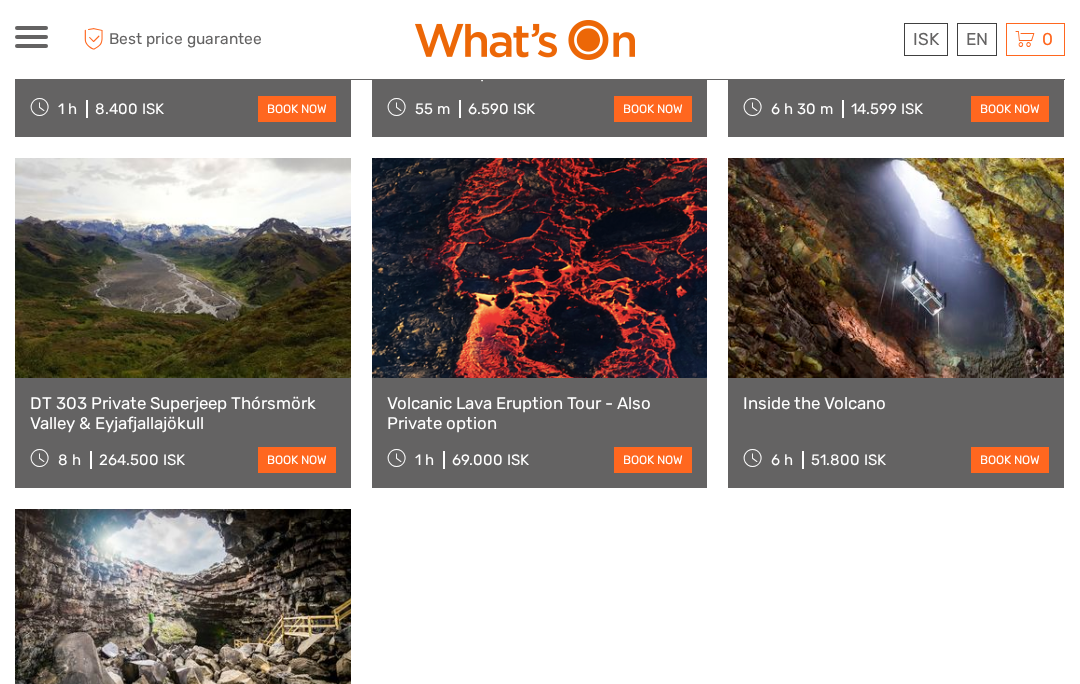 click at bounding box center [896, 268] 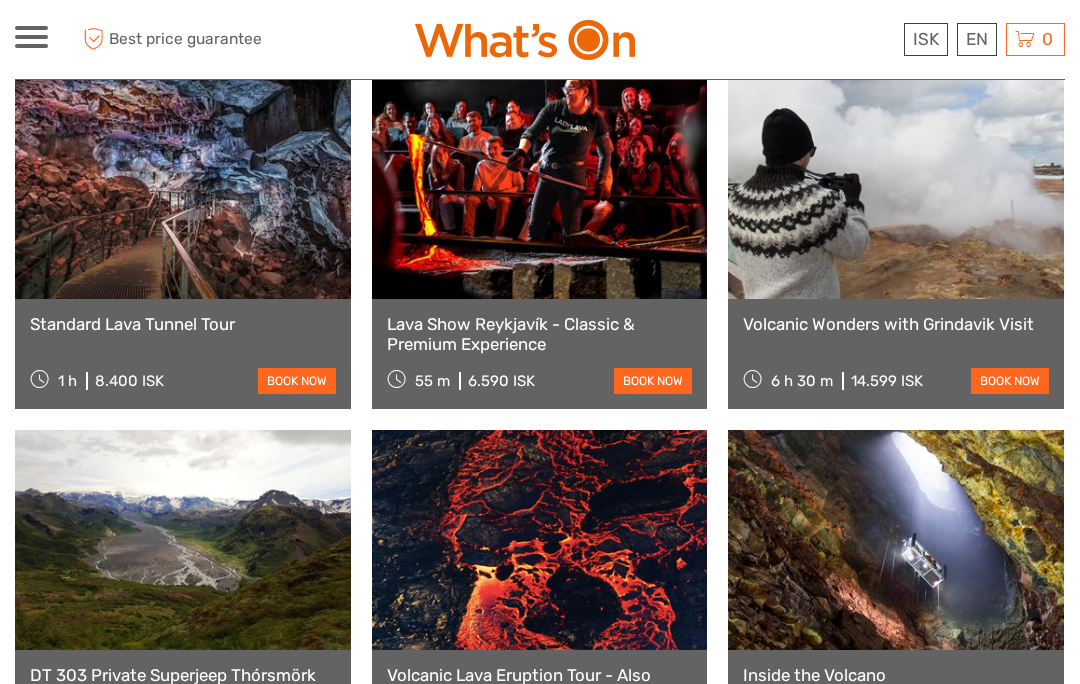 scroll, scrollTop: 1507, scrollLeft: 0, axis: vertical 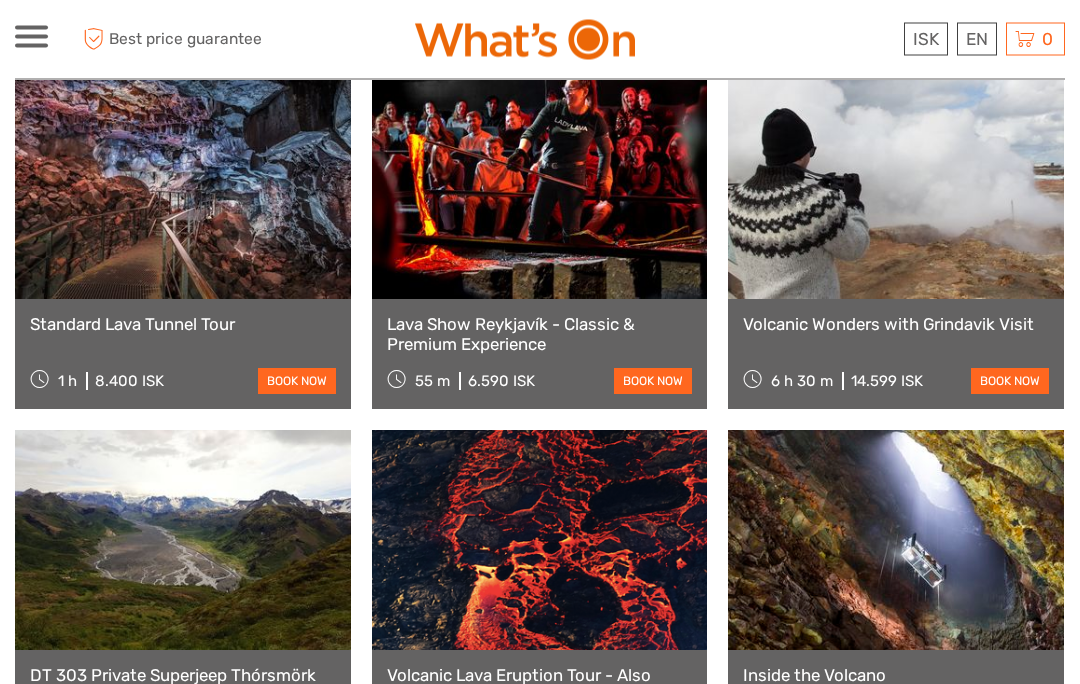 click at bounding box center [183, 190] 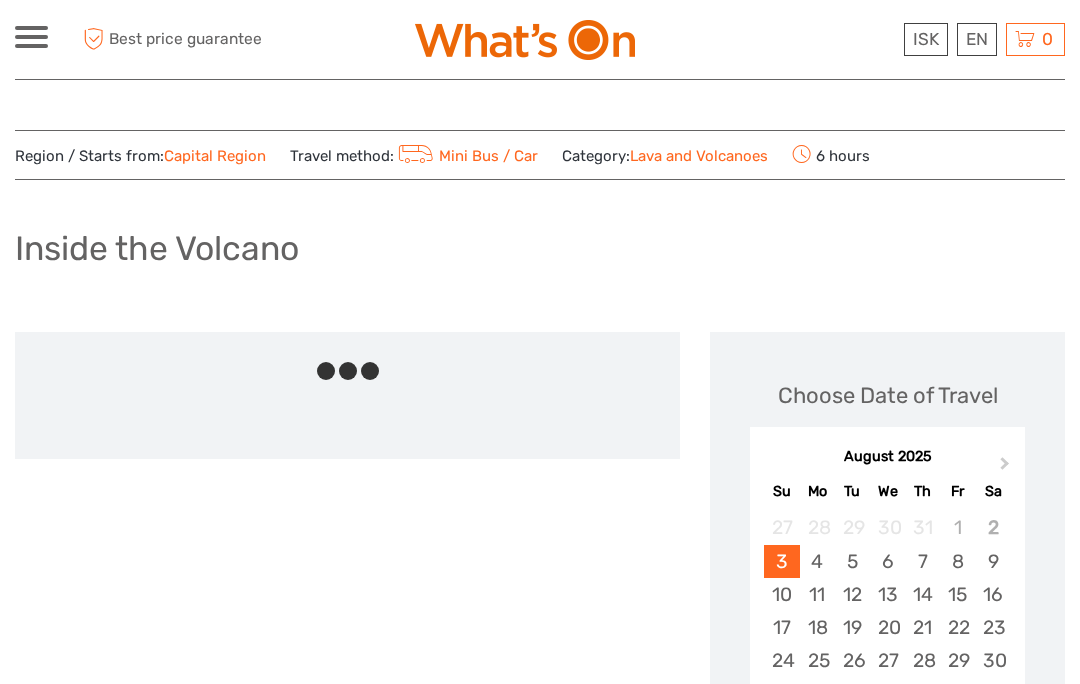 scroll, scrollTop: 0, scrollLeft: 0, axis: both 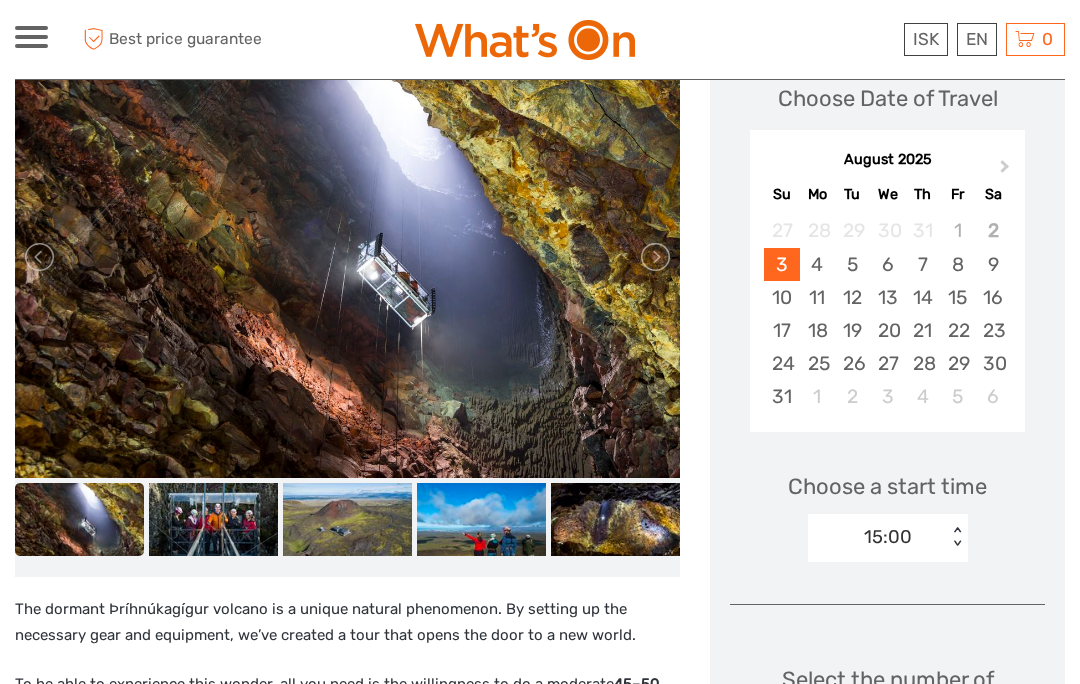 click on "4" at bounding box center [817, 264] 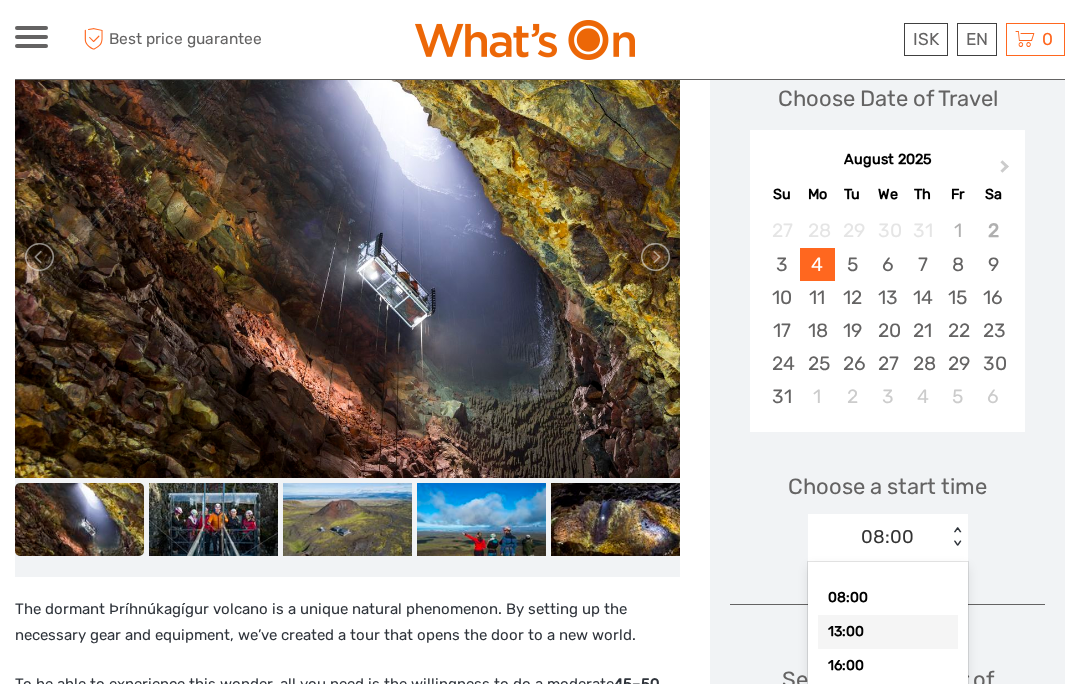 click on "13:00" at bounding box center (888, 632) 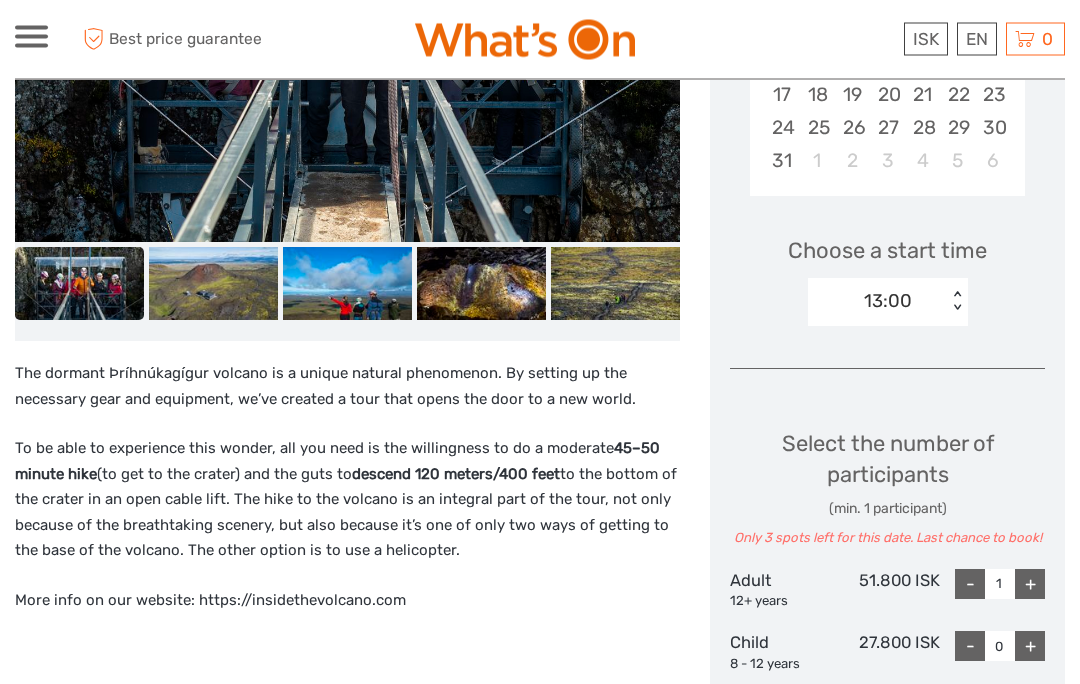 scroll, scrollTop: 533, scrollLeft: 0, axis: vertical 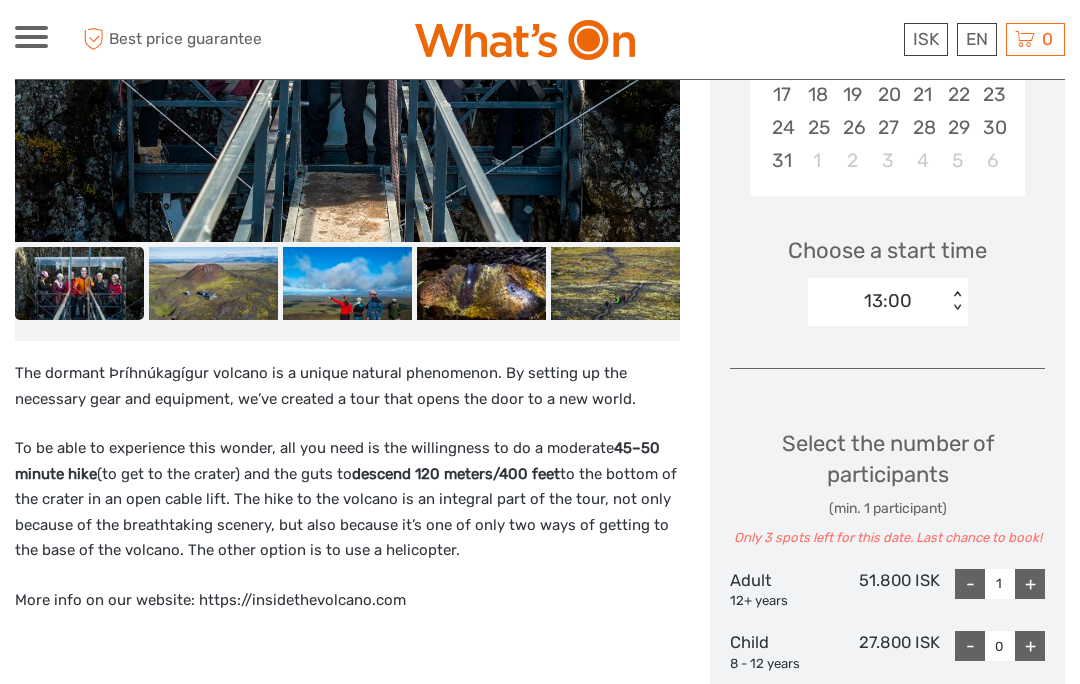 click on "+" at bounding box center (1030, 584) 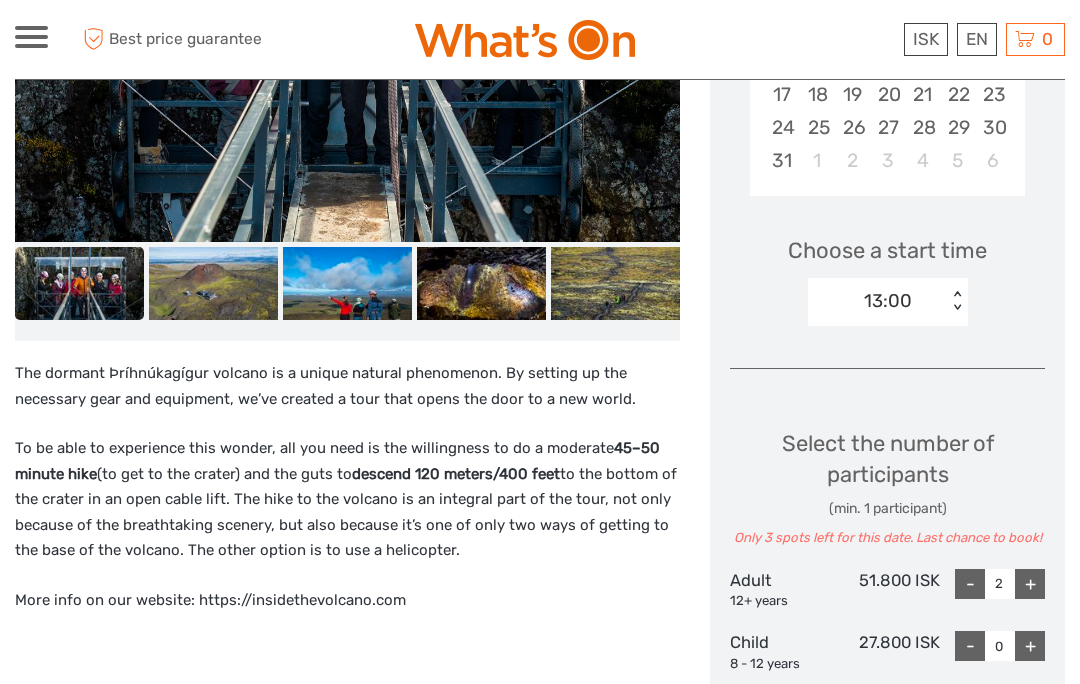 click on "+" at bounding box center [1030, 584] 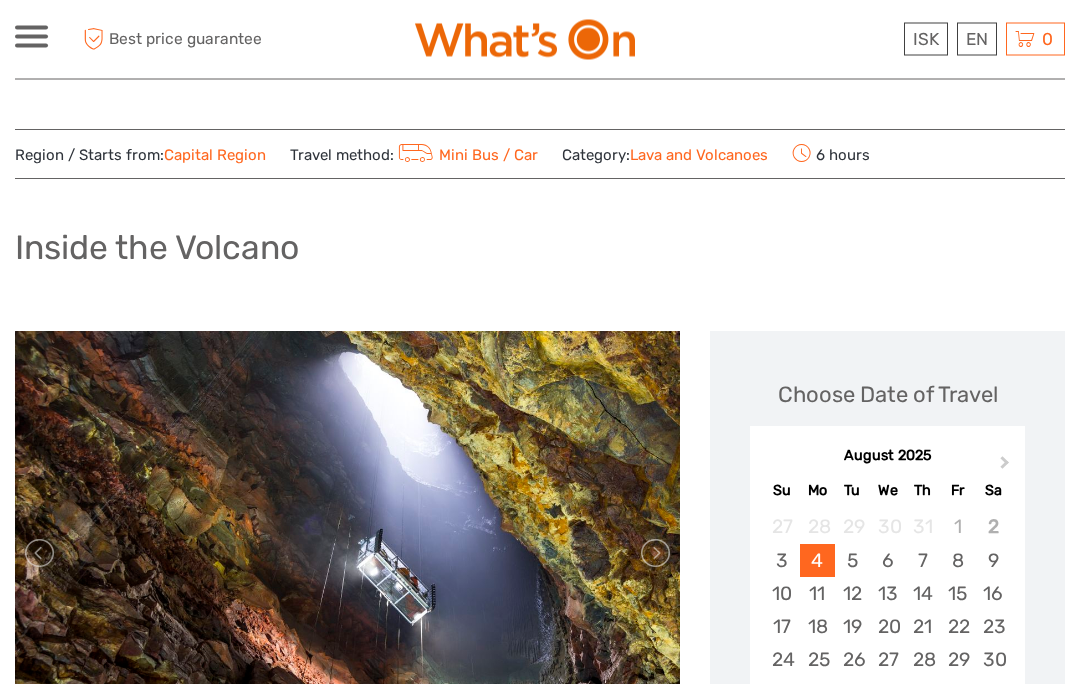 scroll, scrollTop: 0, scrollLeft: 0, axis: both 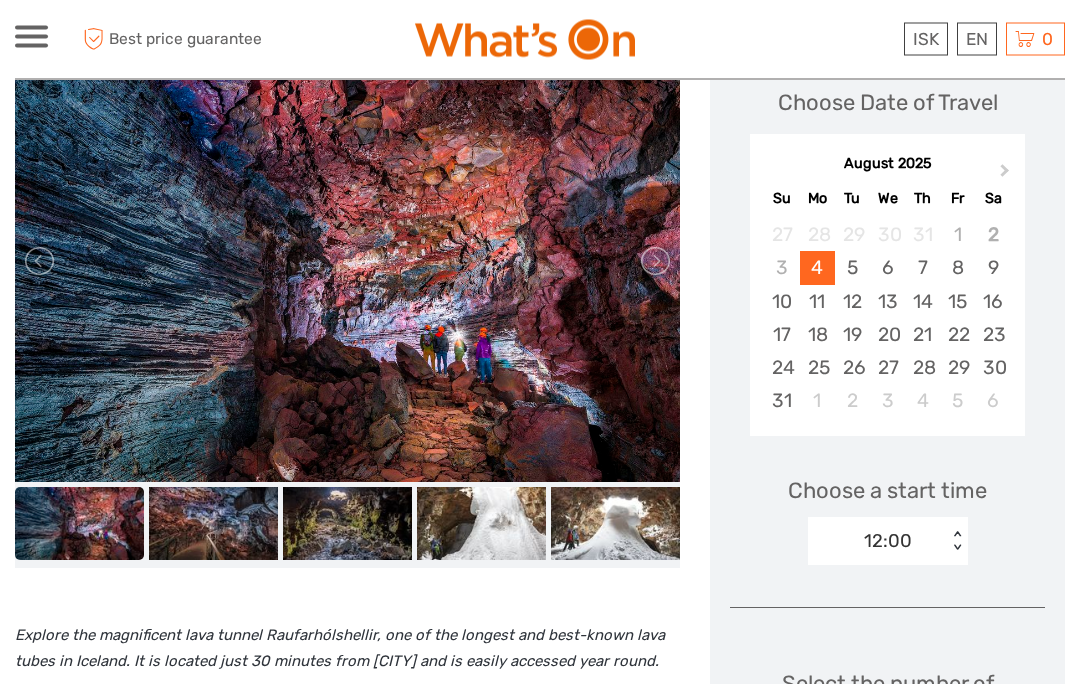 click on "3" at bounding box center [781, 268] 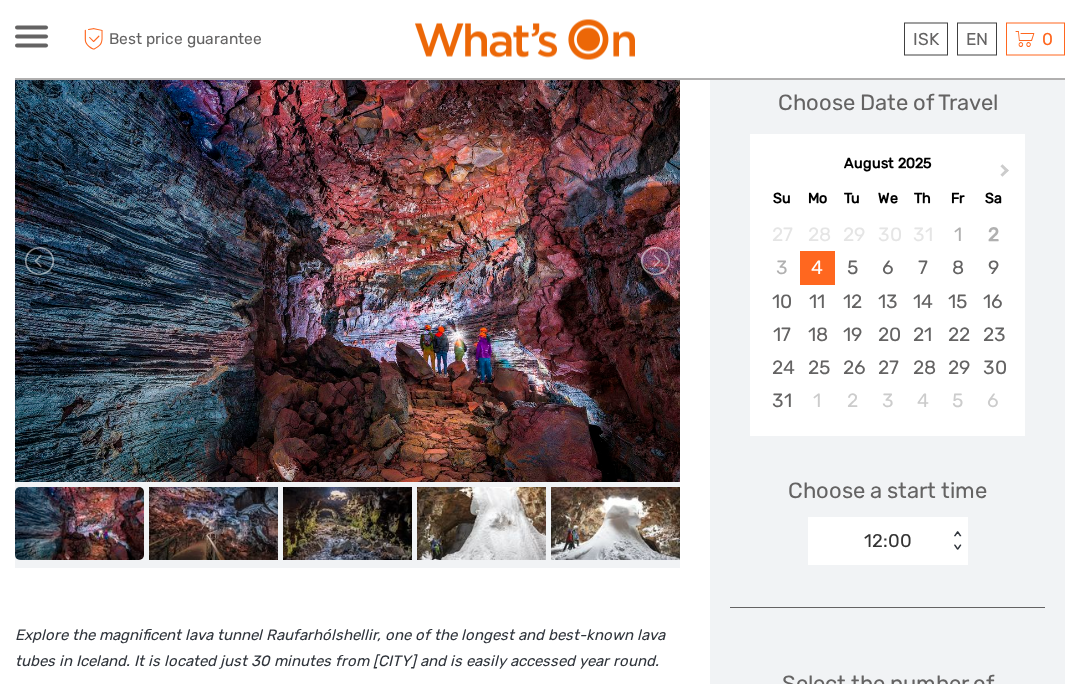 click on "Choose a start time 12:00 < >" at bounding box center (887, 512) 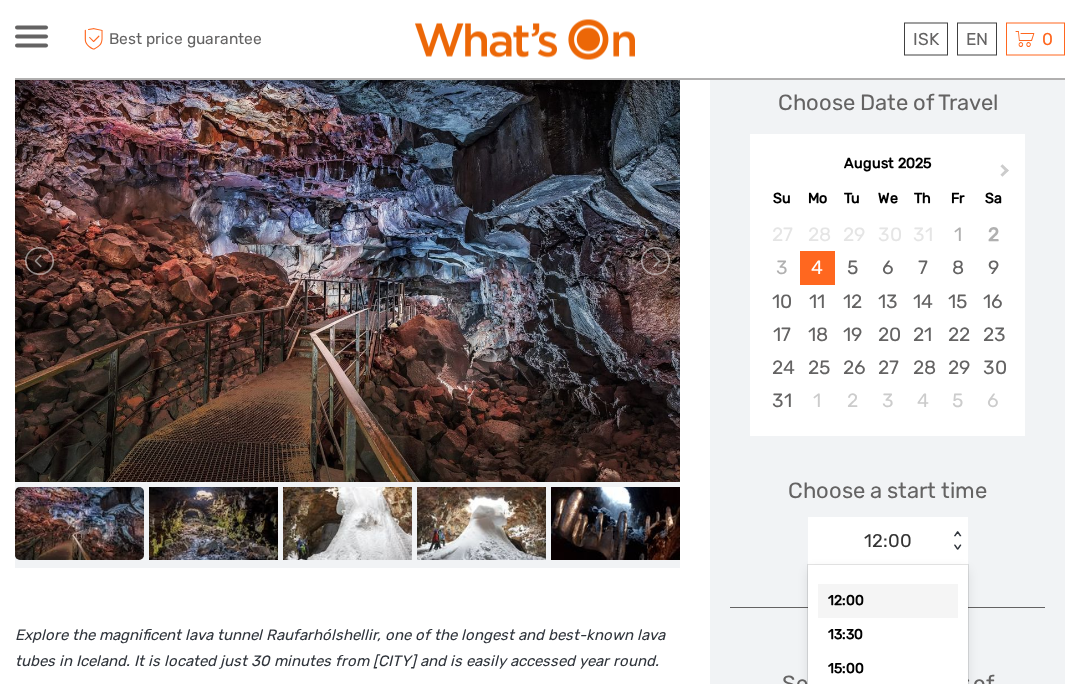 scroll, scrollTop: 321, scrollLeft: 0, axis: vertical 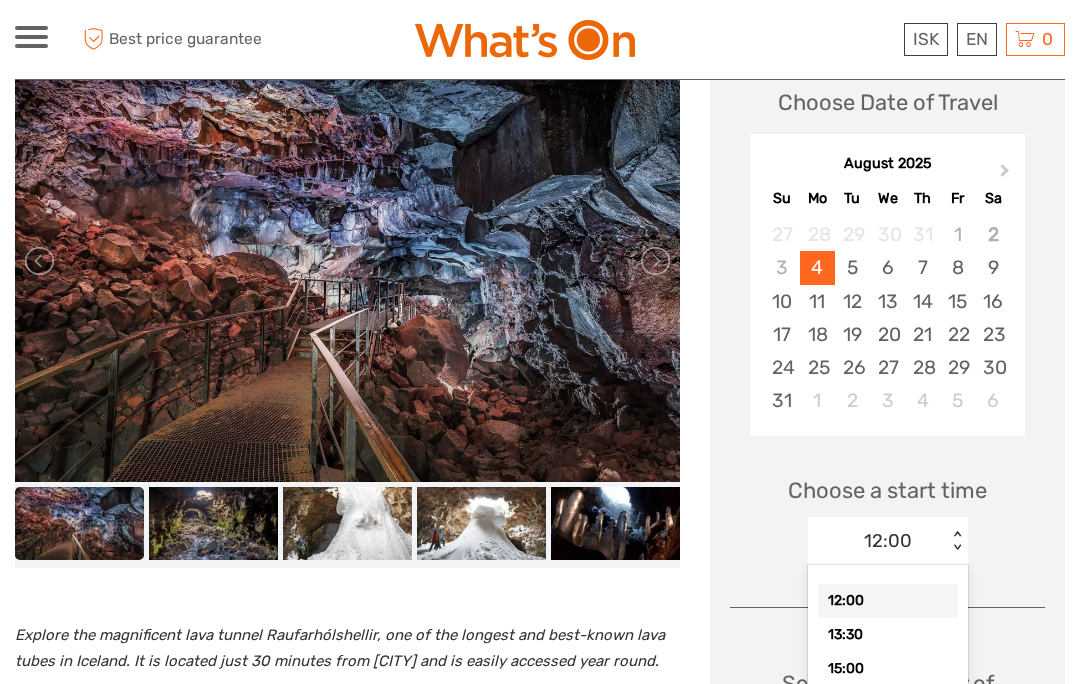 click on "12:00" at bounding box center [888, 601] 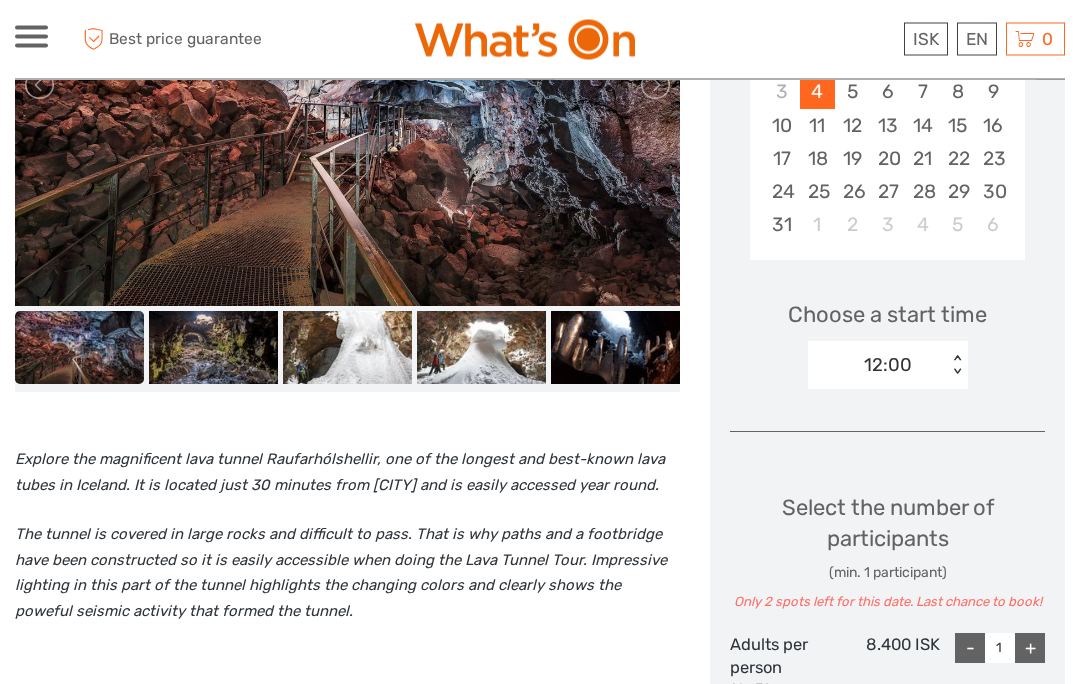 scroll, scrollTop: 498, scrollLeft: 0, axis: vertical 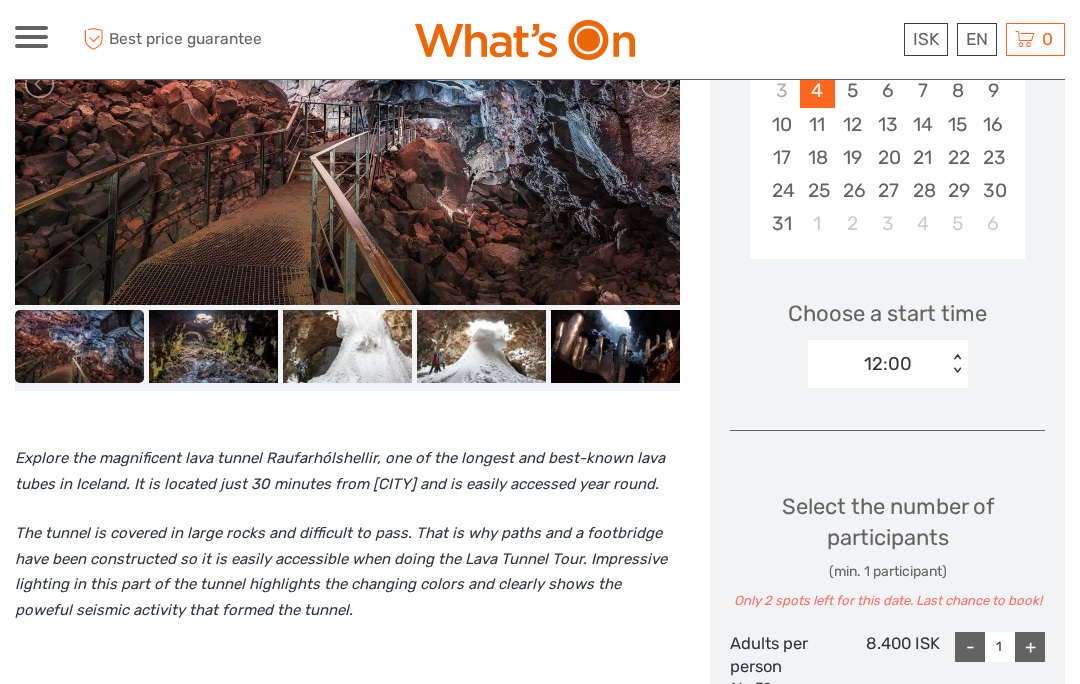 click on "+" at bounding box center (1030, 647) 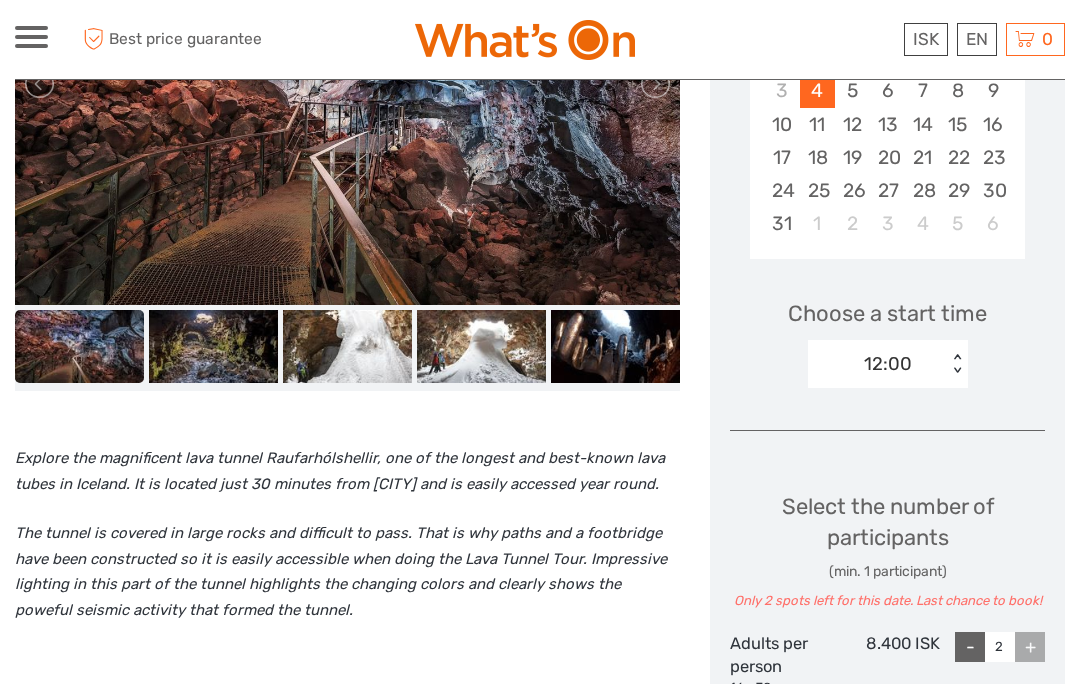 click on "+" at bounding box center (1030, 647) 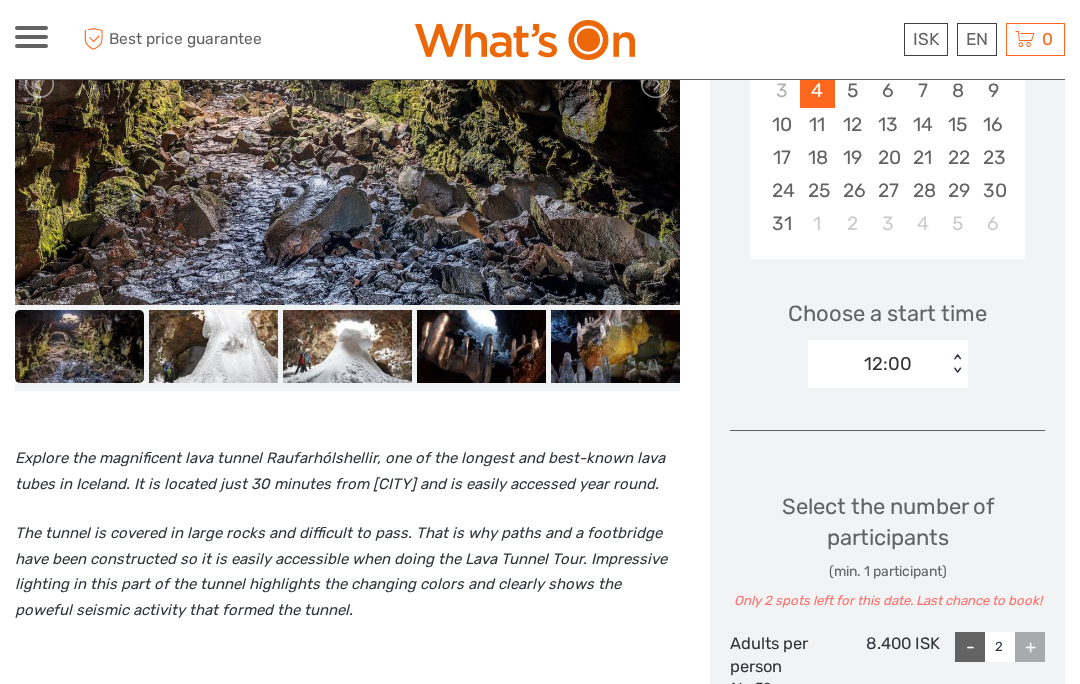 click on "+" at bounding box center (1030, 647) 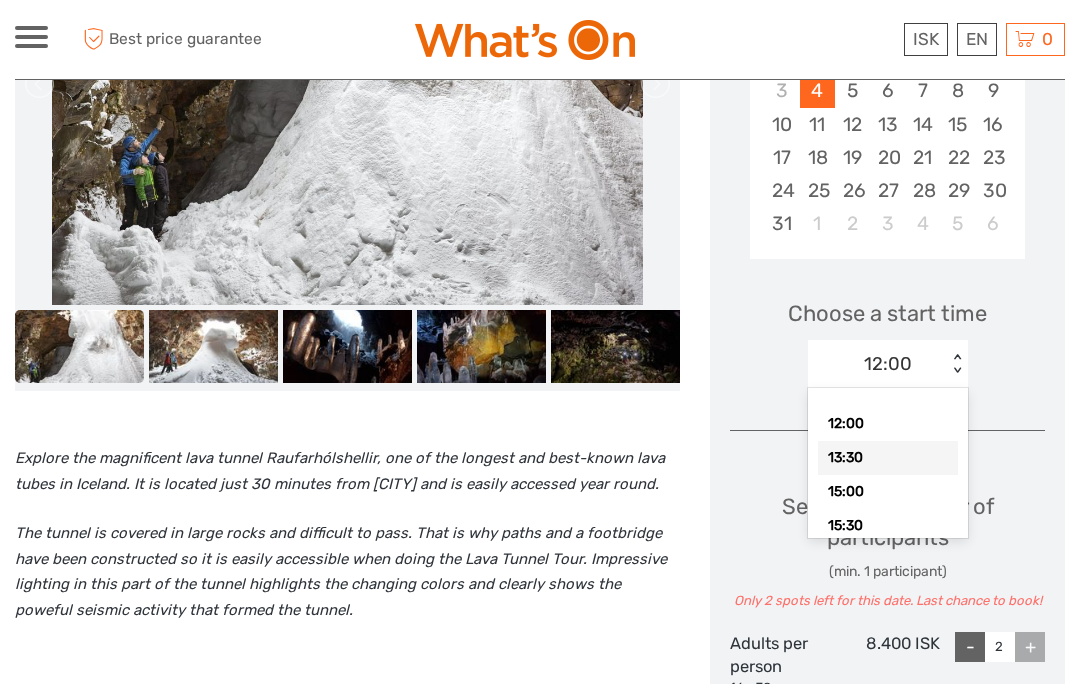 click on "13:30" at bounding box center (888, 458) 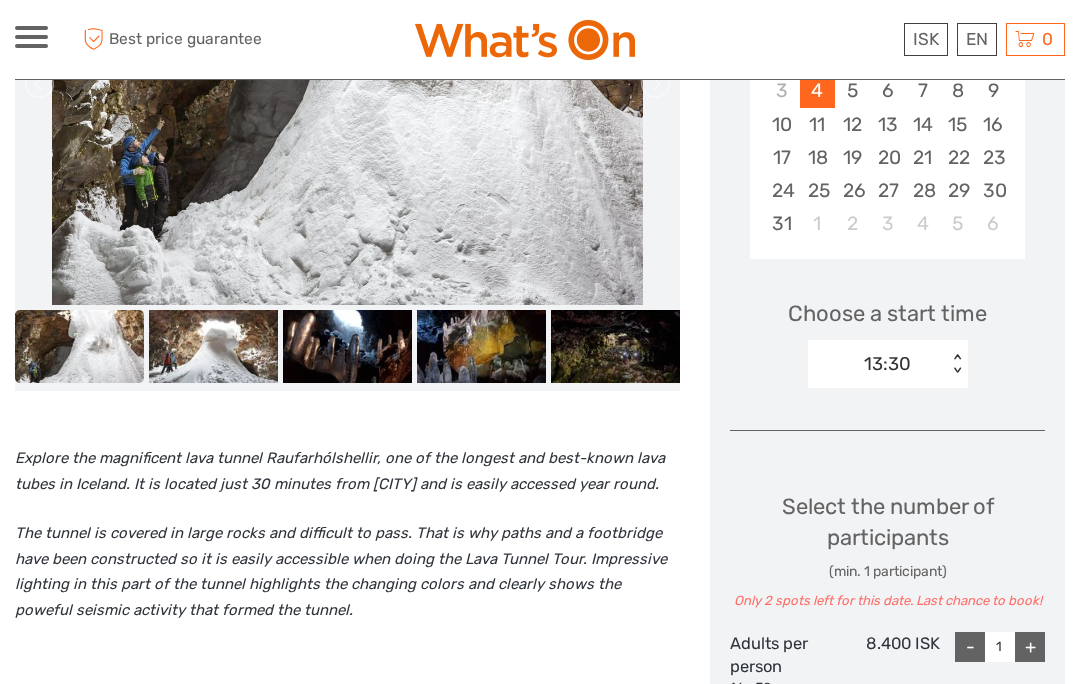click on "Choose Date of Travel Next Month August 2025 Su Mo Tu We Th Fr Sa 27 28 29 30 31 1 2 3 4 5 6 7 8 9 10 11 12 13 14 15 16 17 18 19 20 21 22 23 24 25 26 27 28 29 30 31 1 2 3 4 5 6 Choose a start time 13:30 < > Select the number of participants (min. 1 participant) Only 2 spots  left for this date. Last chance to book! Adults per person 16 - 70 years 8.400 ISK - 1 + Teenagers per person  6 - 15 years 4.200 ISK - 0 + Children per person 3 - 5 years 0 ISK - 0 + Total :  8.400 ISK Best price guarantee ADD TO CART EXPRESS CHECKOUT" at bounding box center (887, 498) 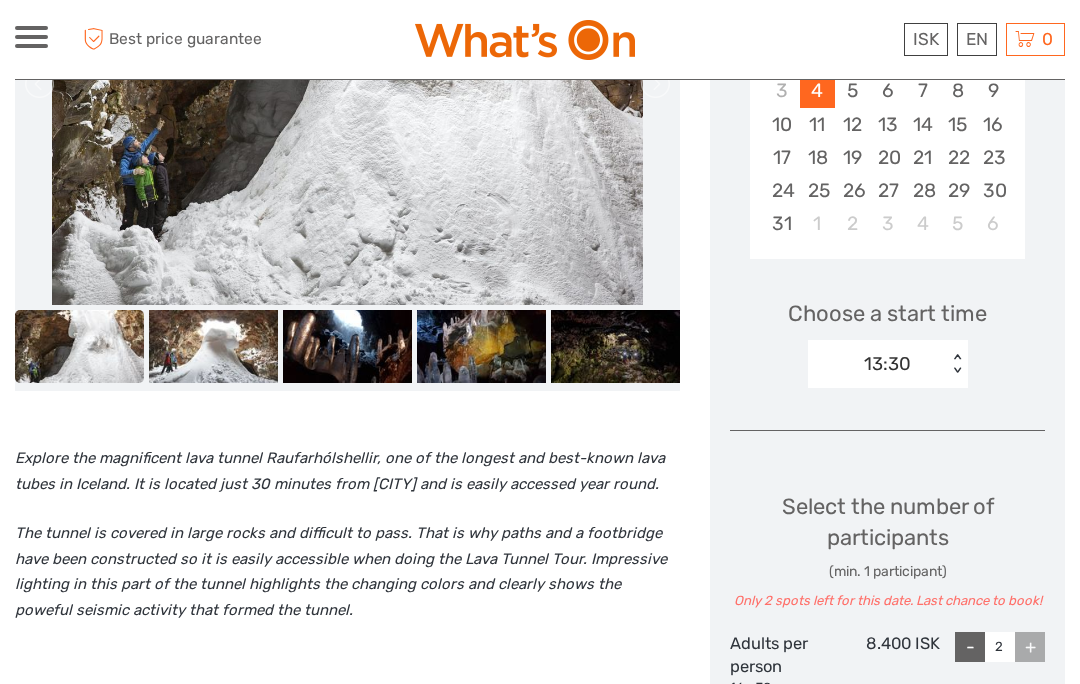 click on "+" at bounding box center (1030, 647) 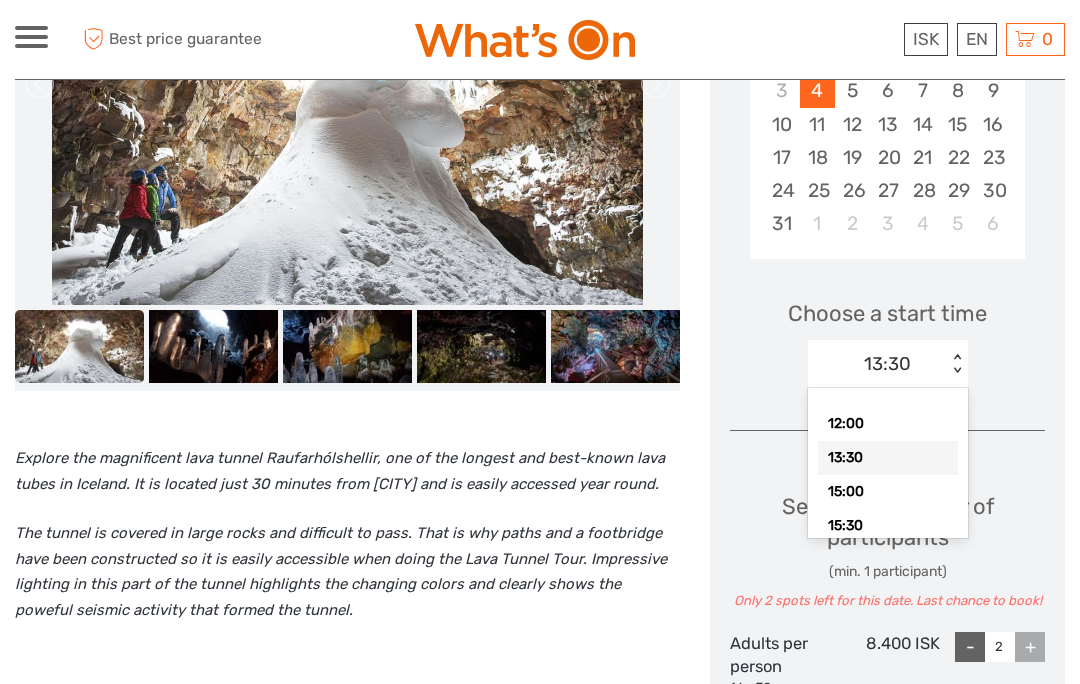 click on "15:00" at bounding box center (888, 492) 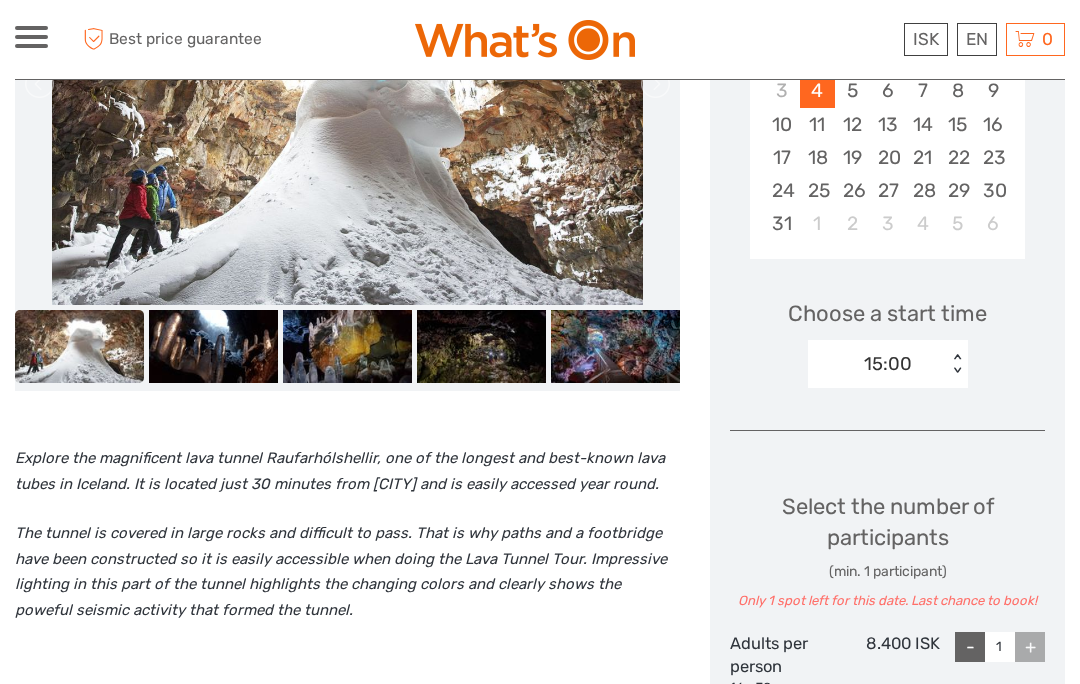 click on "+" at bounding box center [1030, 647] 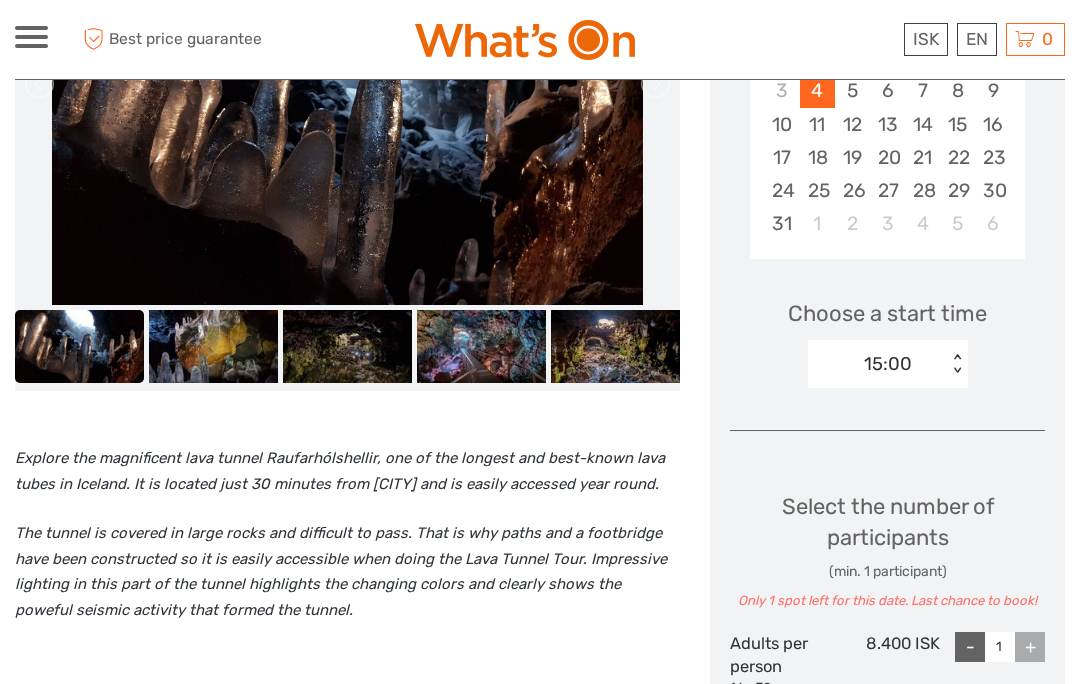 click on "+" at bounding box center (1030, 647) 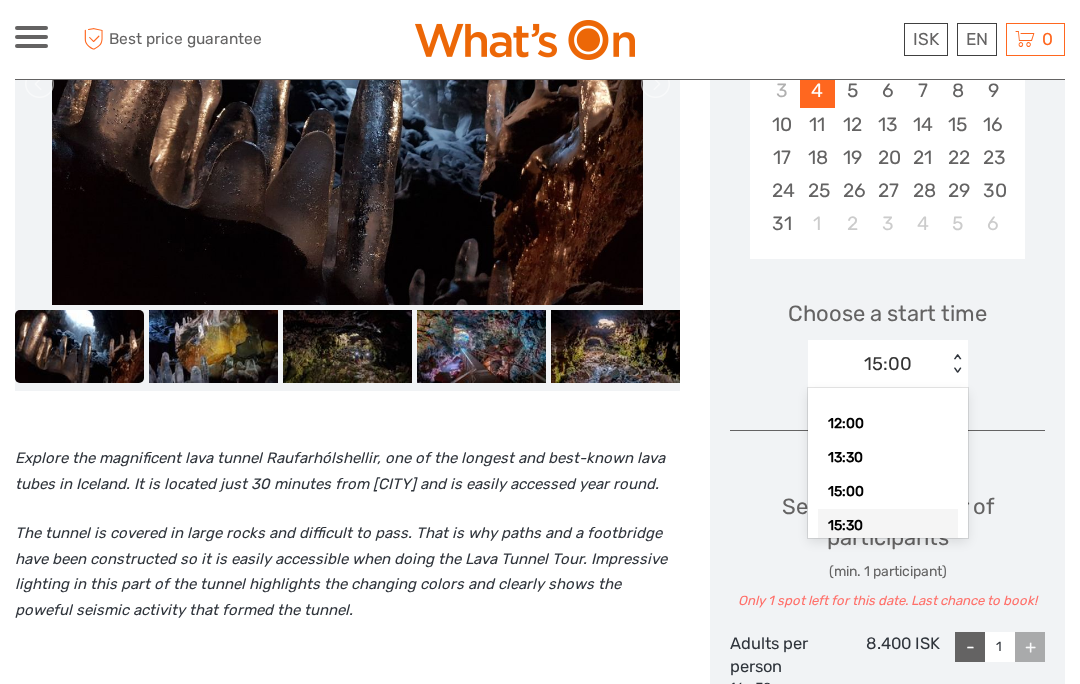 click on "15:30" at bounding box center (888, 526) 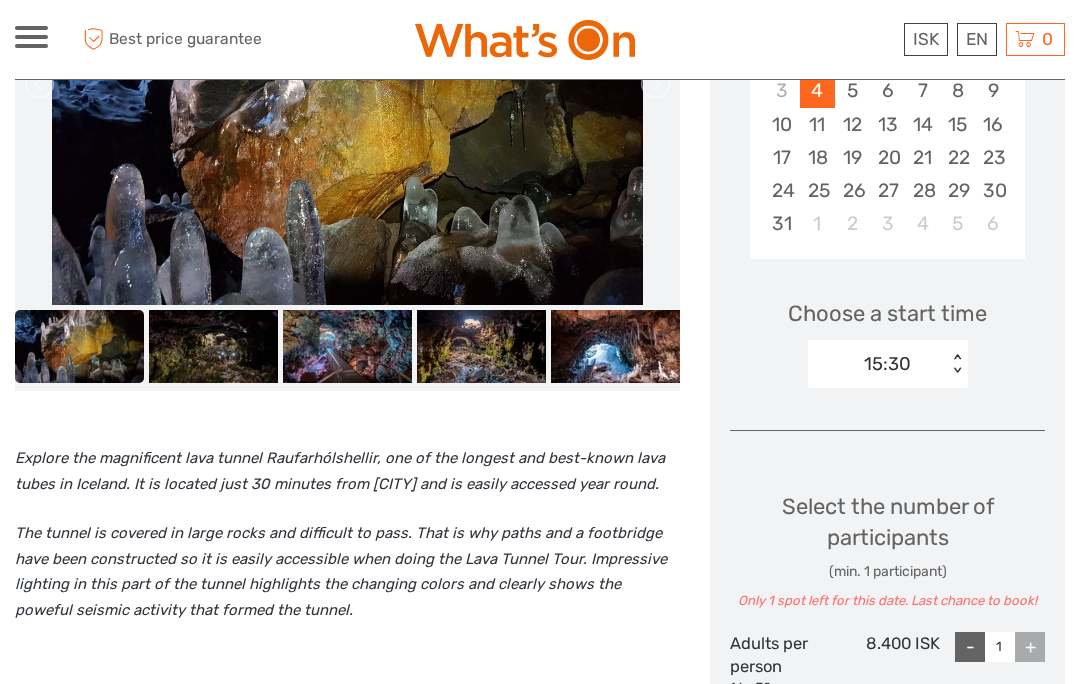 click on "+" at bounding box center (1030, 647) 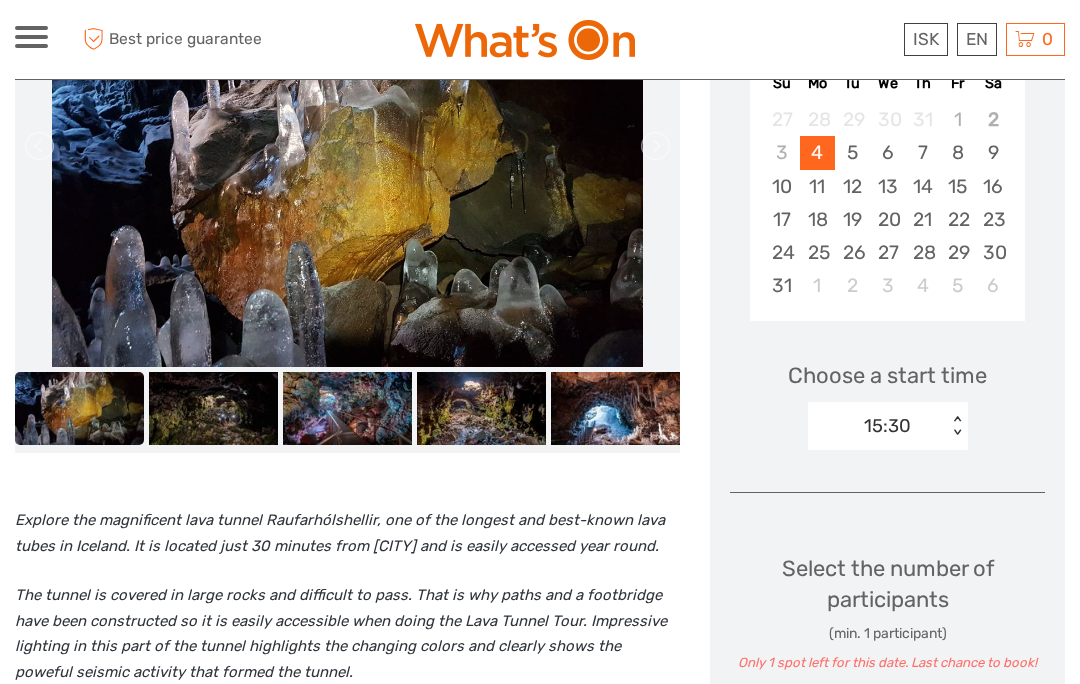 scroll, scrollTop: 441, scrollLeft: 0, axis: vertical 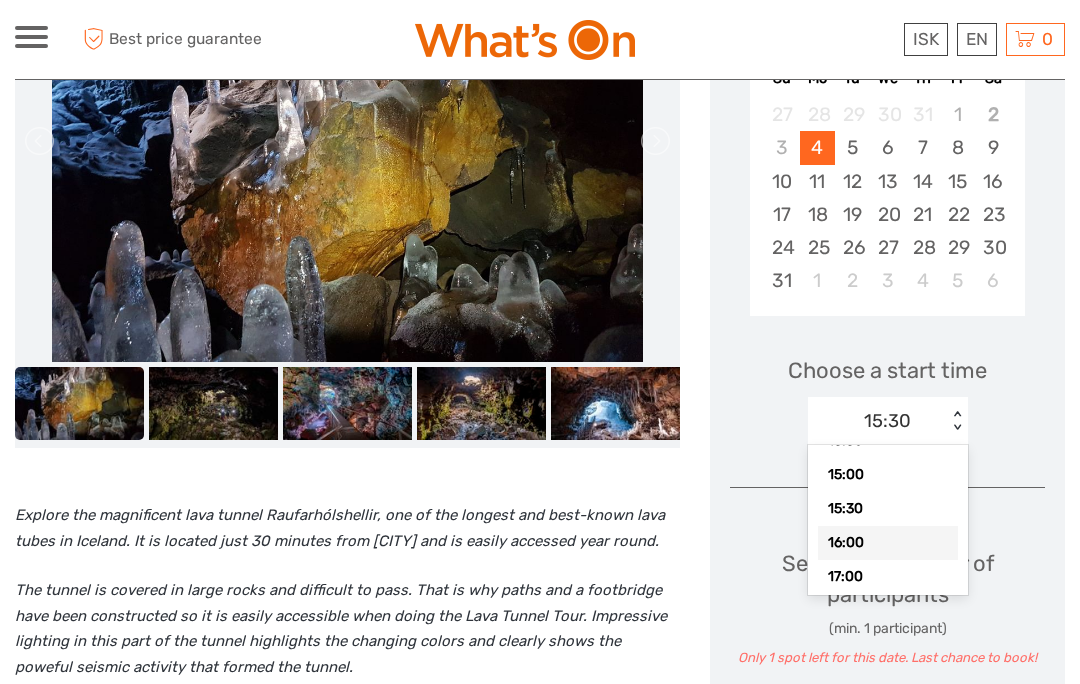 click on "16:00" at bounding box center [888, 543] 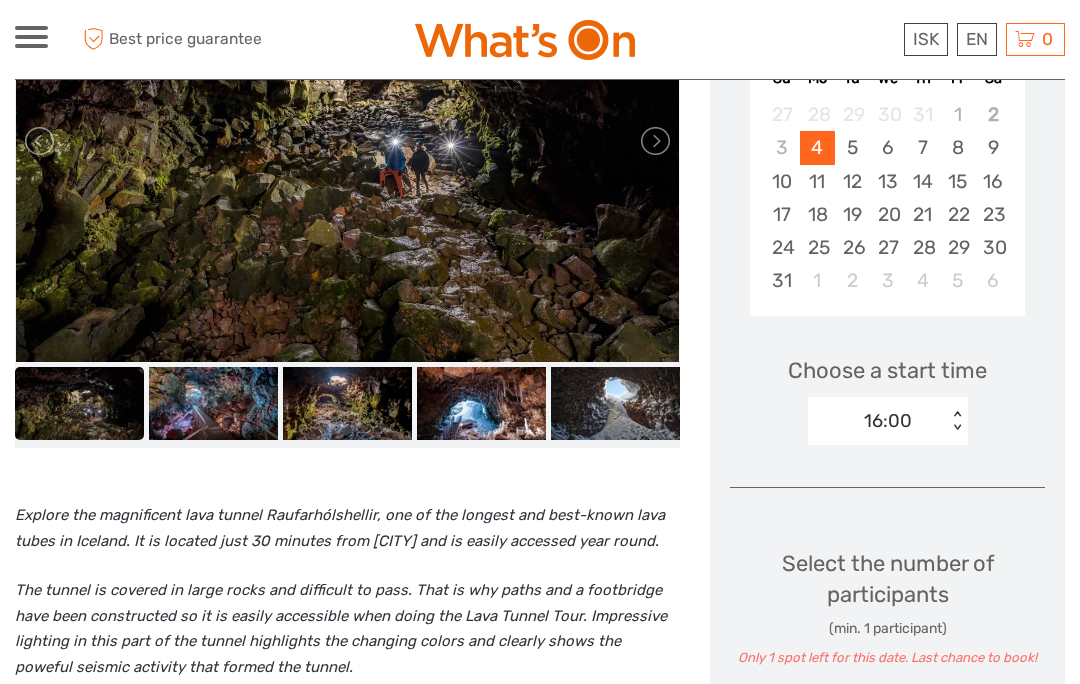 click on "+" at bounding box center (1030, 704) 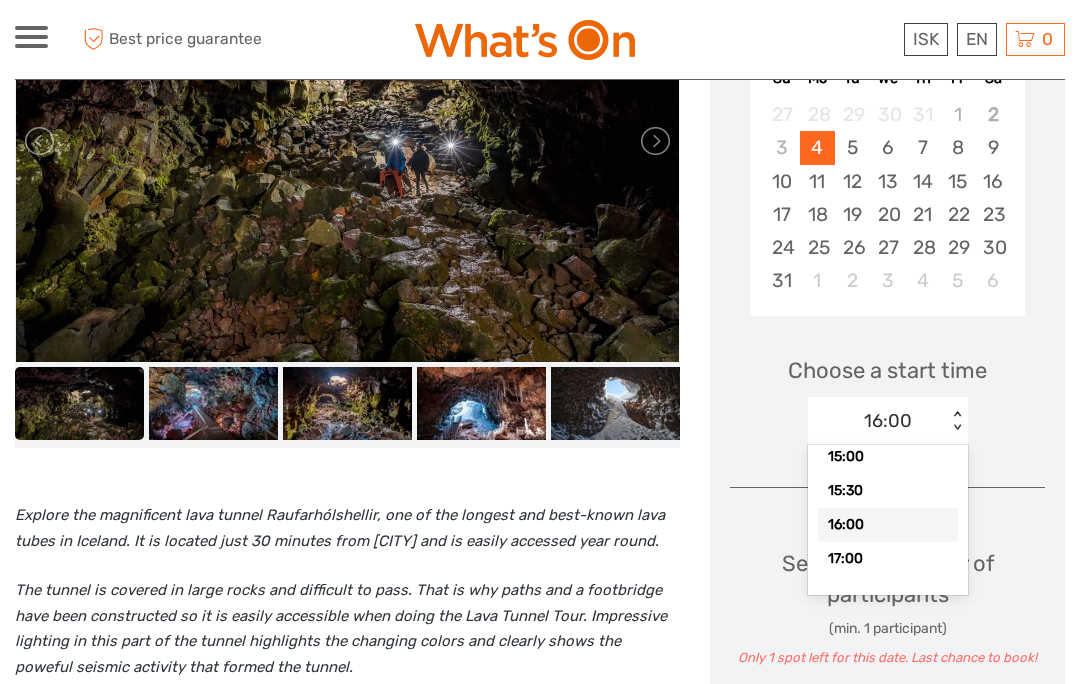scroll, scrollTop: 92, scrollLeft: 0, axis: vertical 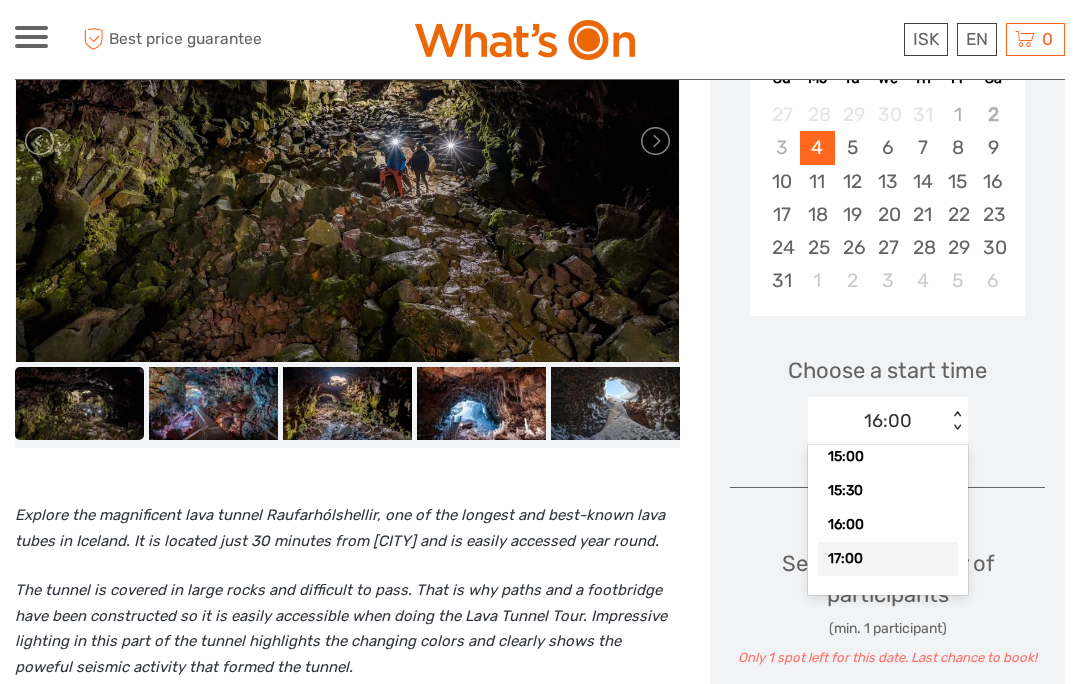 click on "17:00" at bounding box center (888, 559) 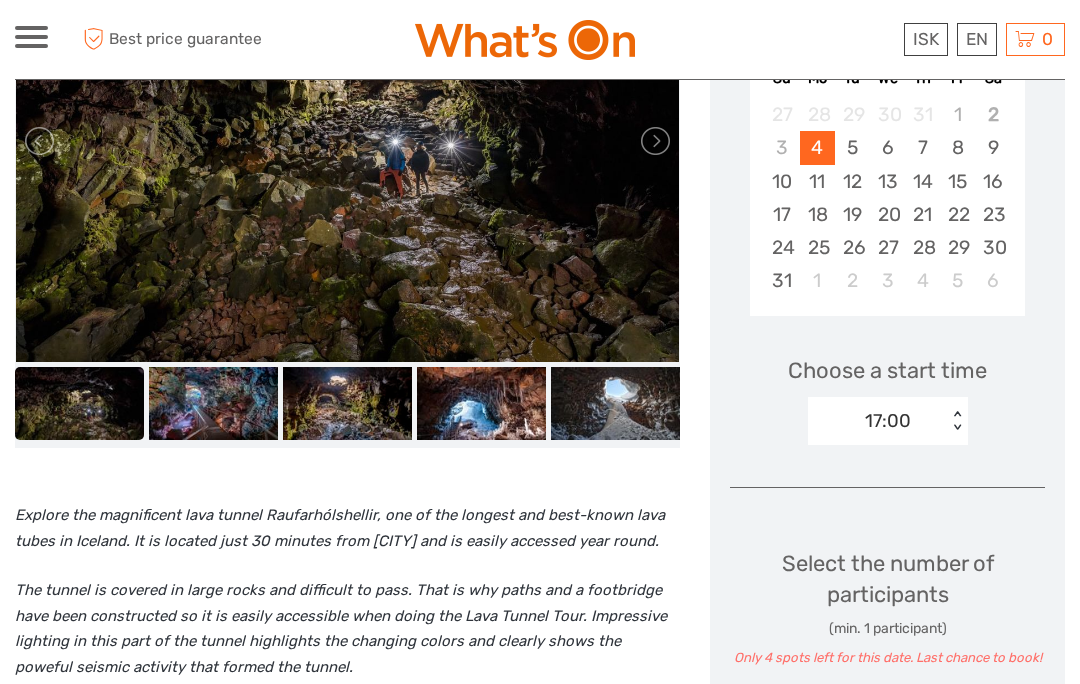 click on "+" at bounding box center [1030, 704] 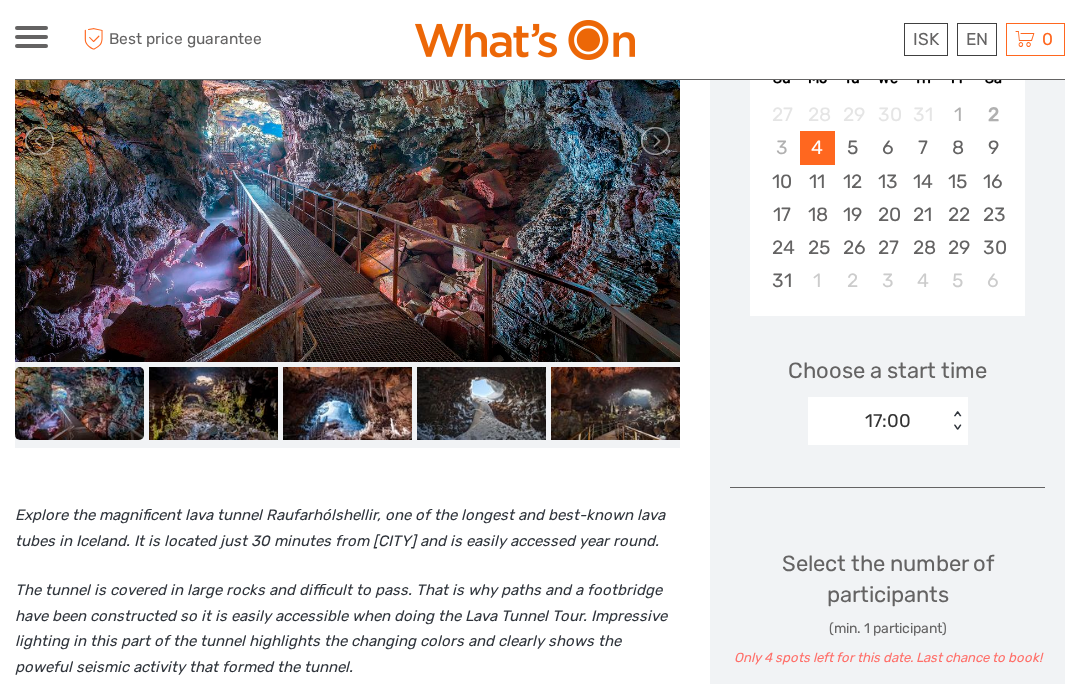 click on "+" at bounding box center (1030, 704) 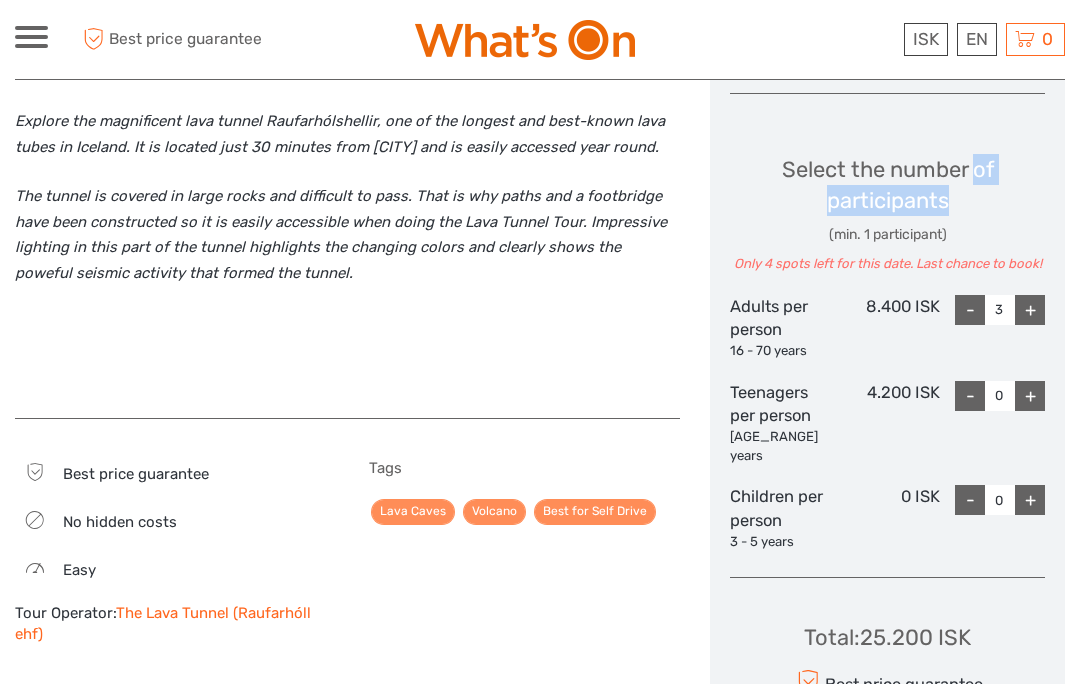 scroll, scrollTop: 830, scrollLeft: 0, axis: vertical 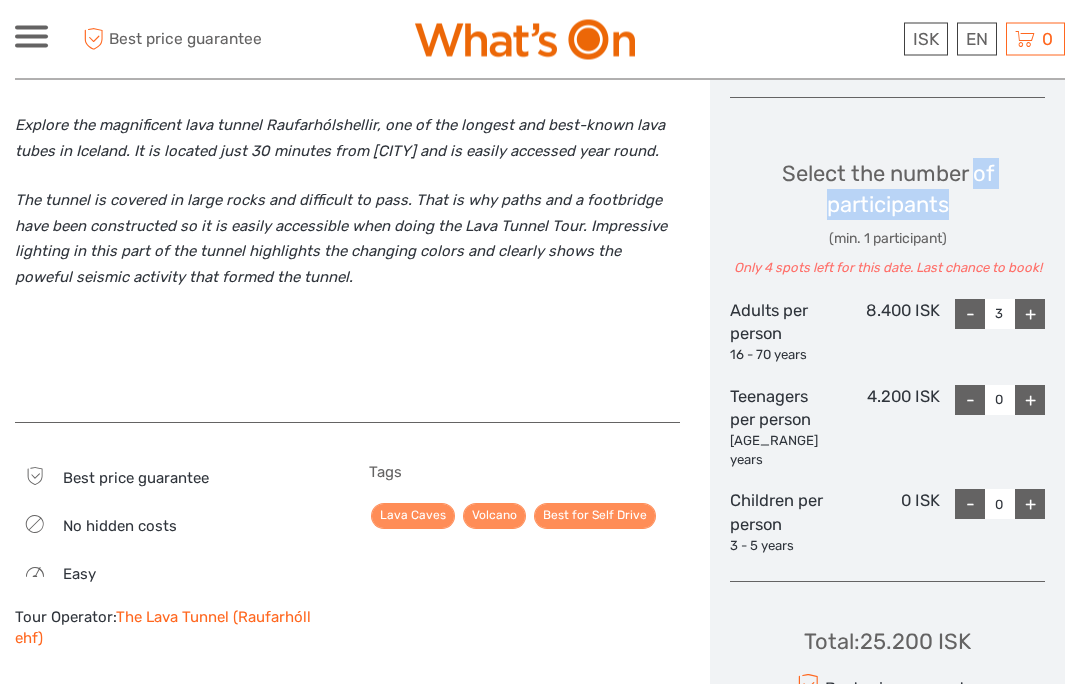 click on "The Lava Tunnel (Raufarhóll ehf)" at bounding box center [163, 628] 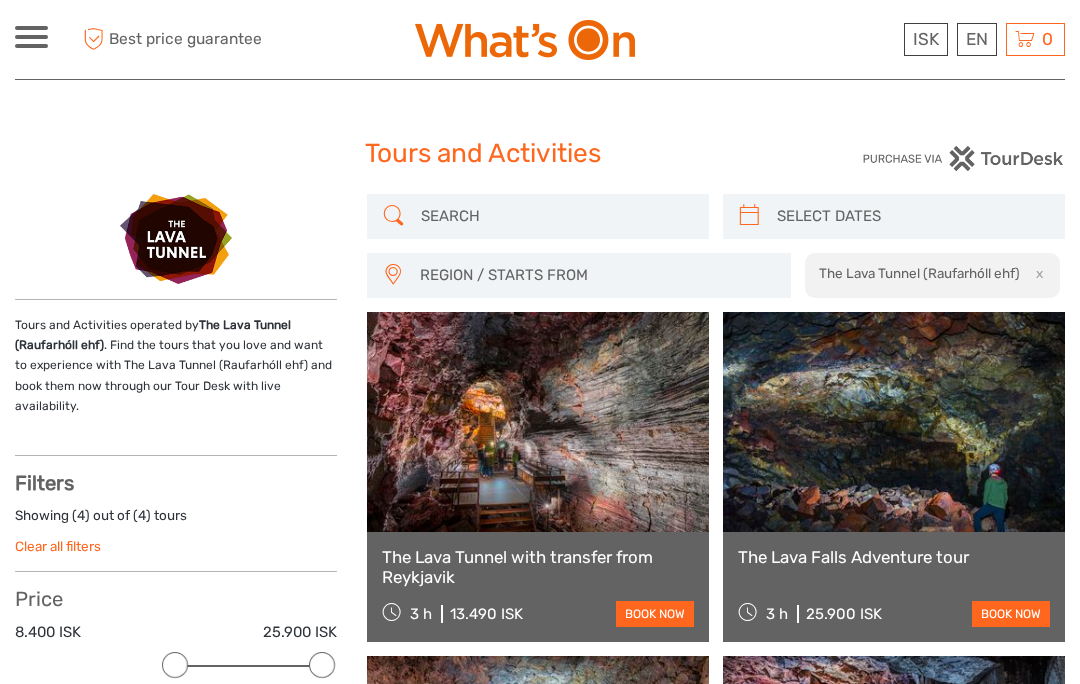 select 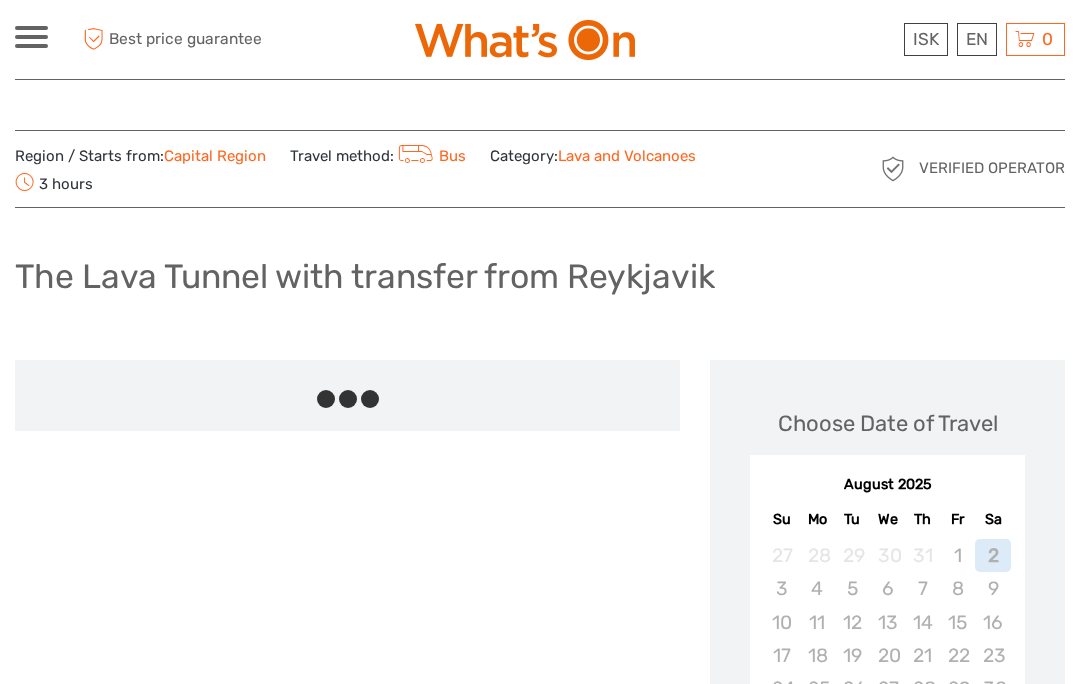 scroll, scrollTop: 0, scrollLeft: 0, axis: both 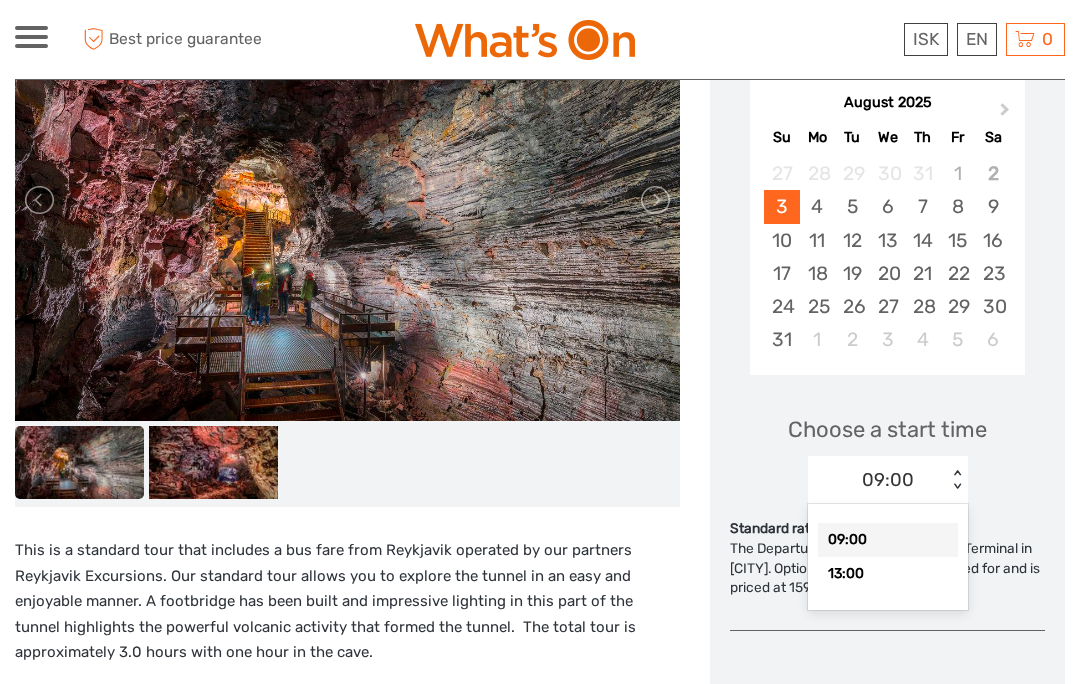 click on "09:00" at bounding box center (888, 540) 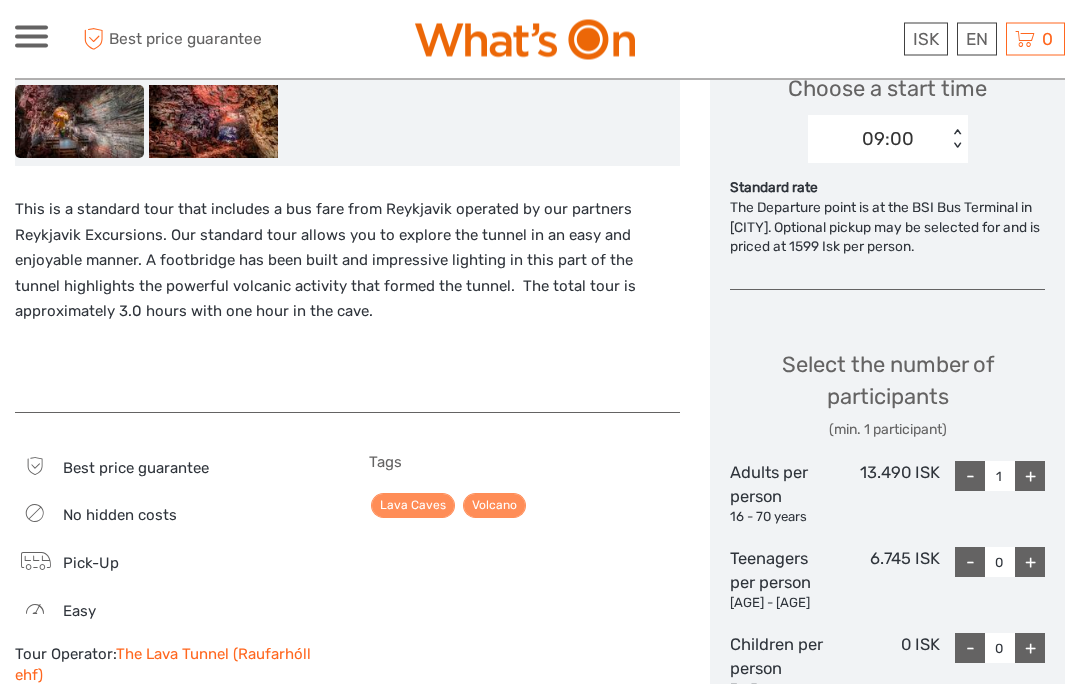 scroll, scrollTop: 723, scrollLeft: 0, axis: vertical 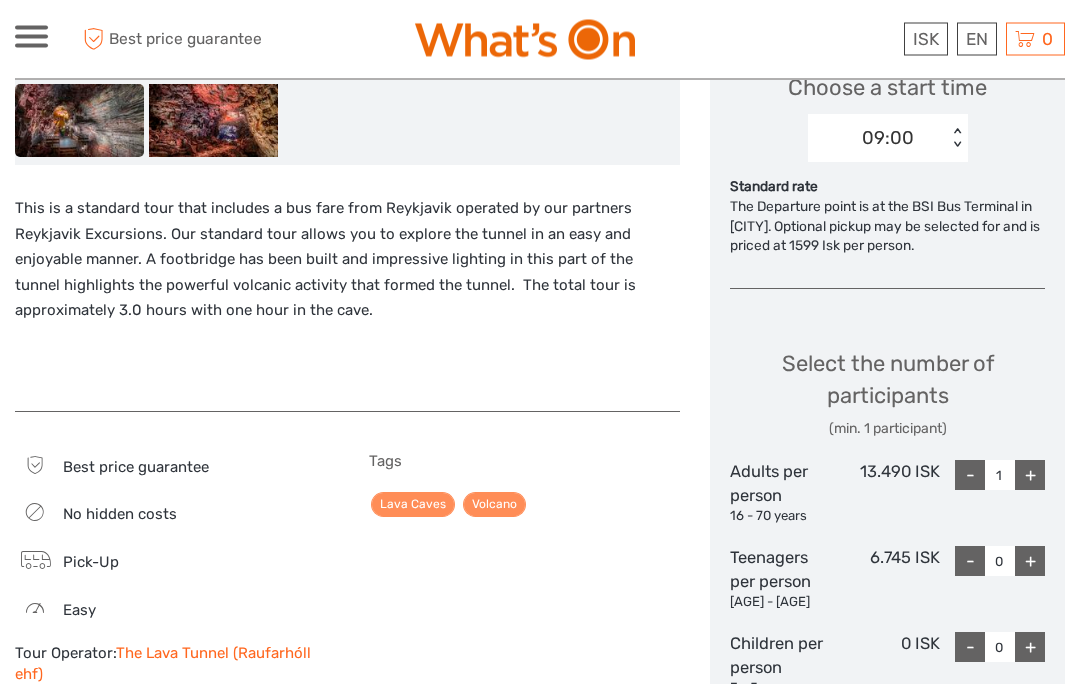click on "+" at bounding box center (1030, 476) 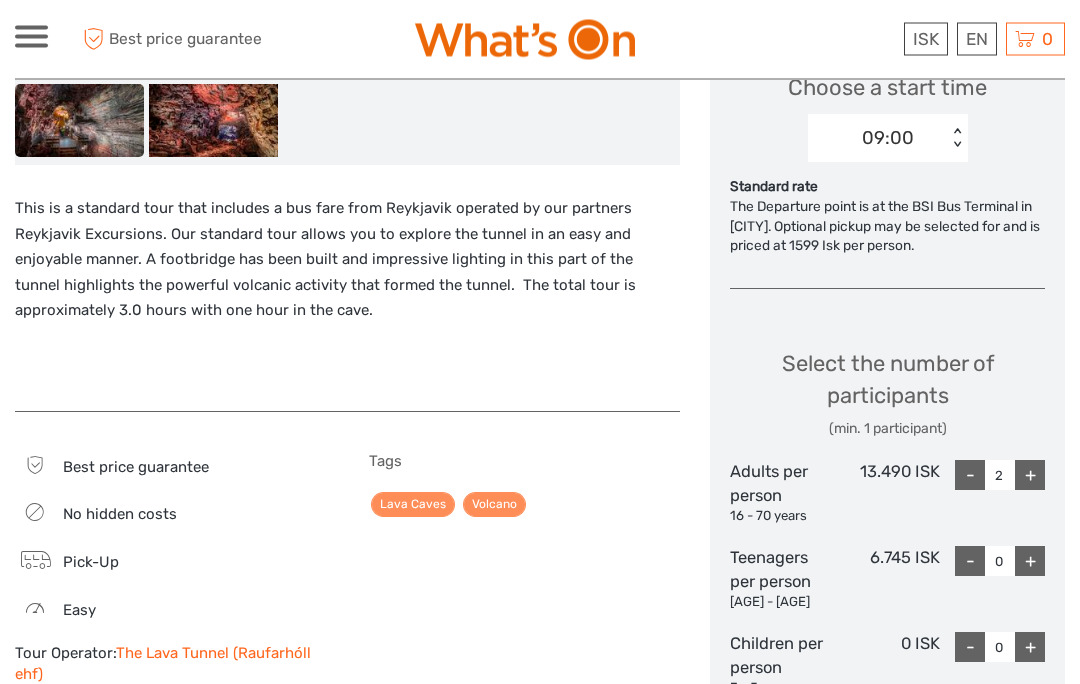 scroll, scrollTop: 724, scrollLeft: 0, axis: vertical 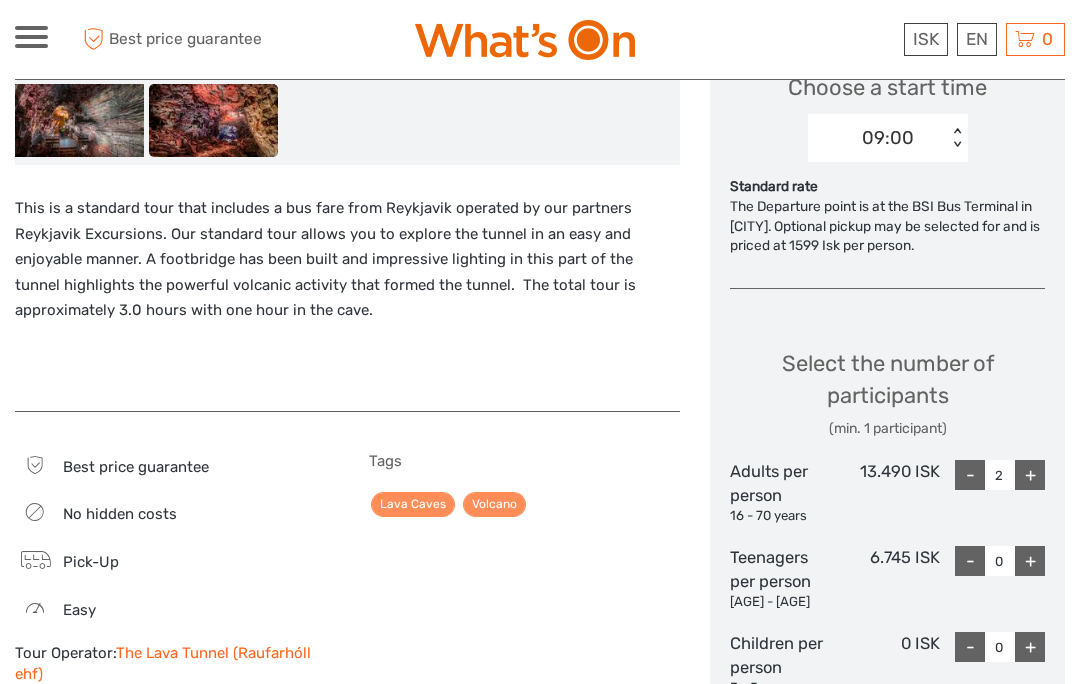 click on "+" at bounding box center [1030, 475] 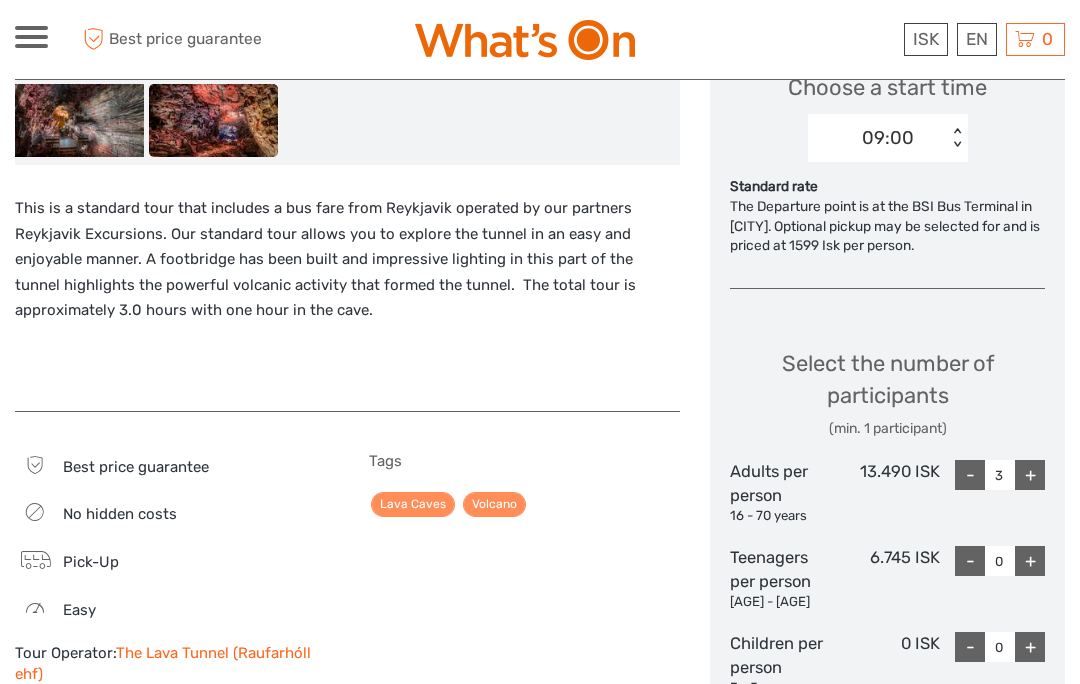 click at bounding box center (739, 727) 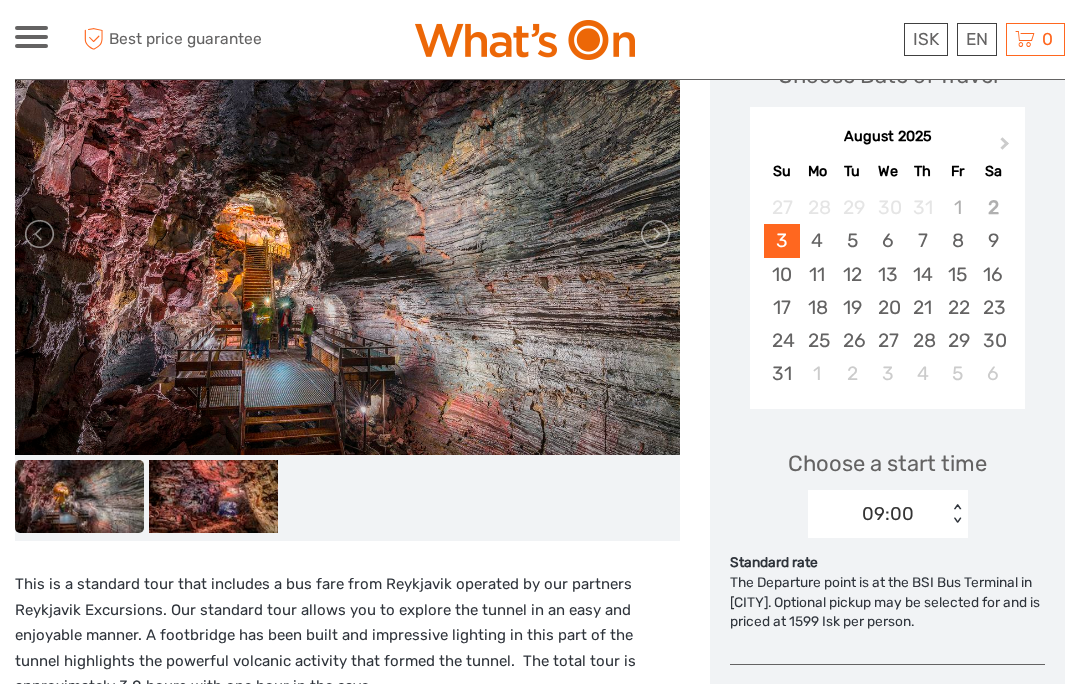 scroll, scrollTop: 347, scrollLeft: 0, axis: vertical 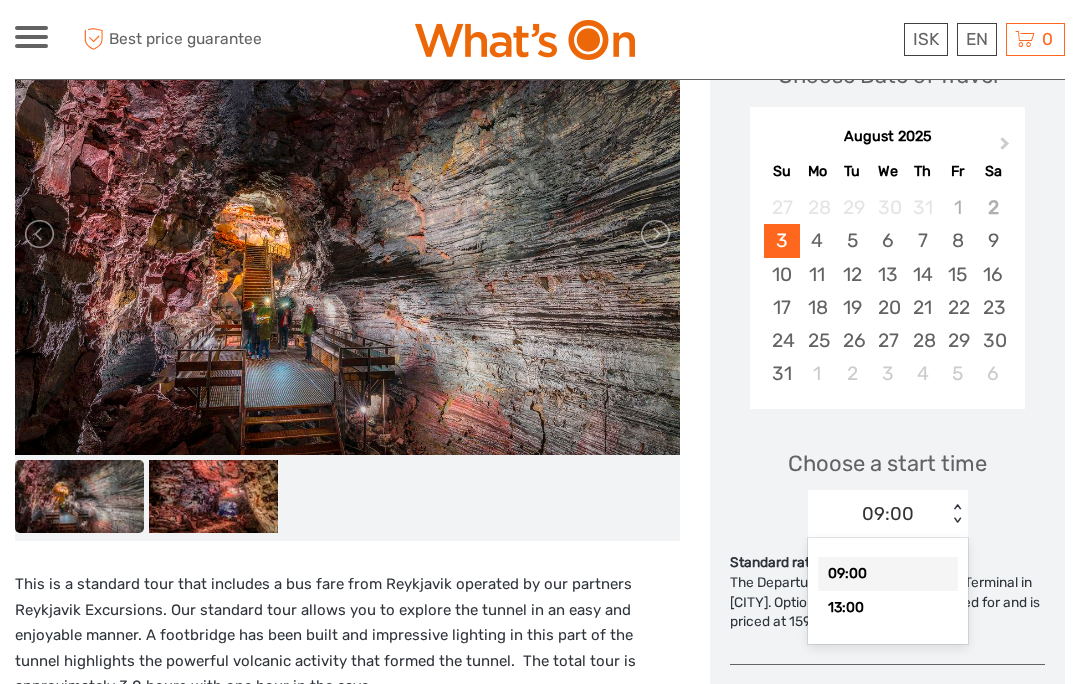 click on "13:00" at bounding box center (888, 608) 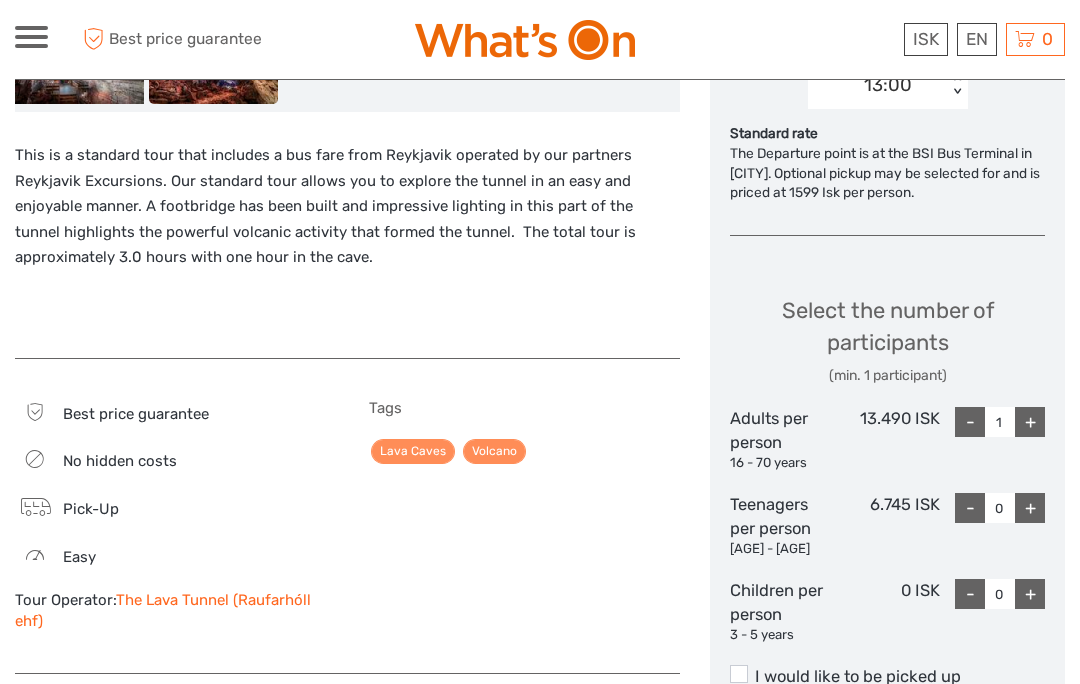 scroll, scrollTop: 778, scrollLeft: 0, axis: vertical 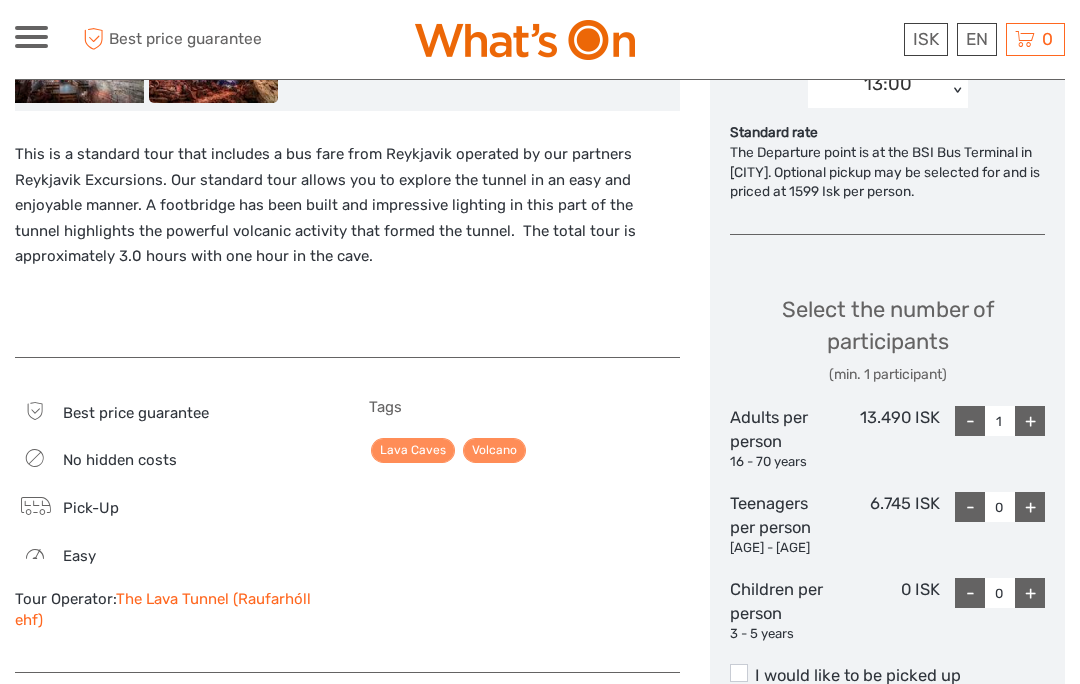 click on "+" at bounding box center [1030, 421] 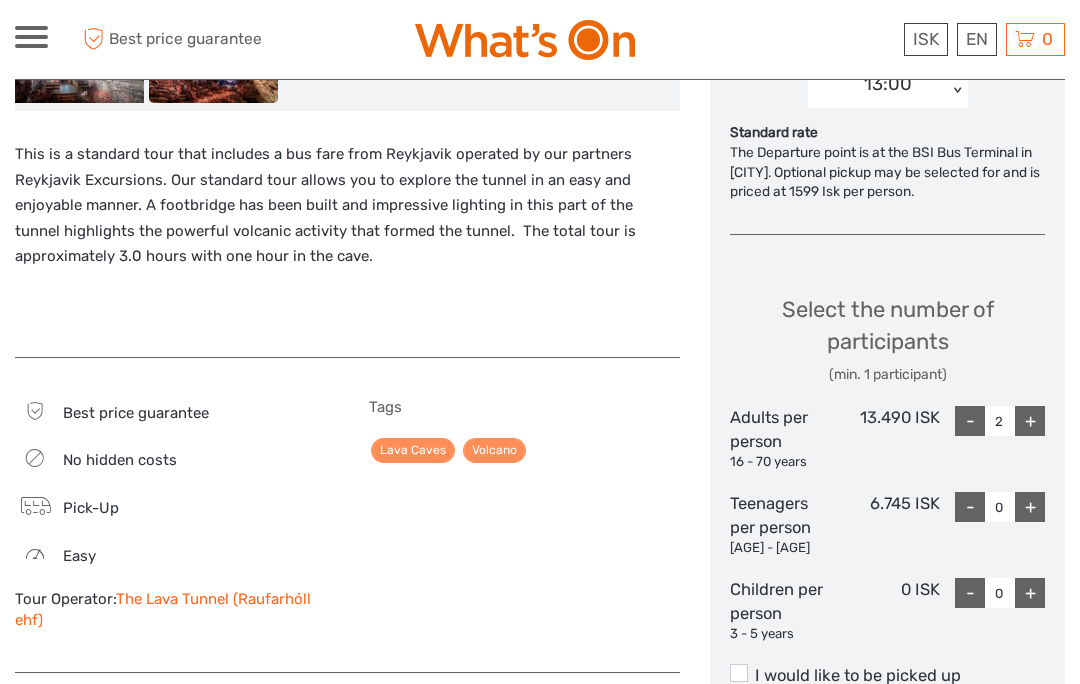 click on "+" at bounding box center (1030, 421) 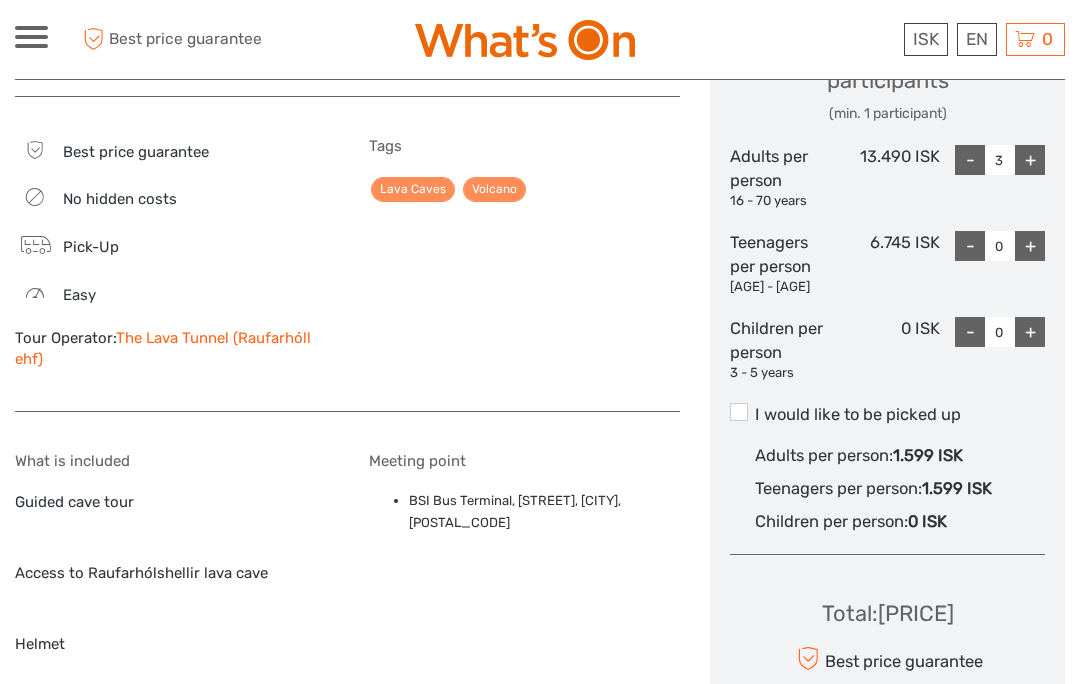 scroll, scrollTop: 1044, scrollLeft: 0, axis: vertical 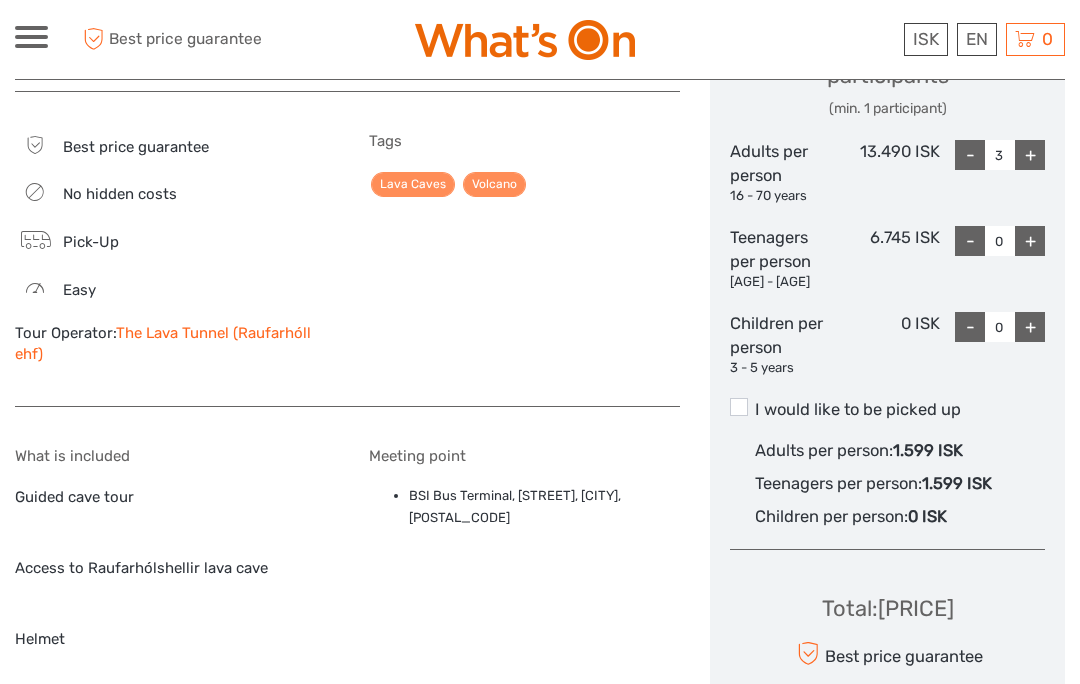 click on "I would like to be picked up" at bounding box center (887, 410) 